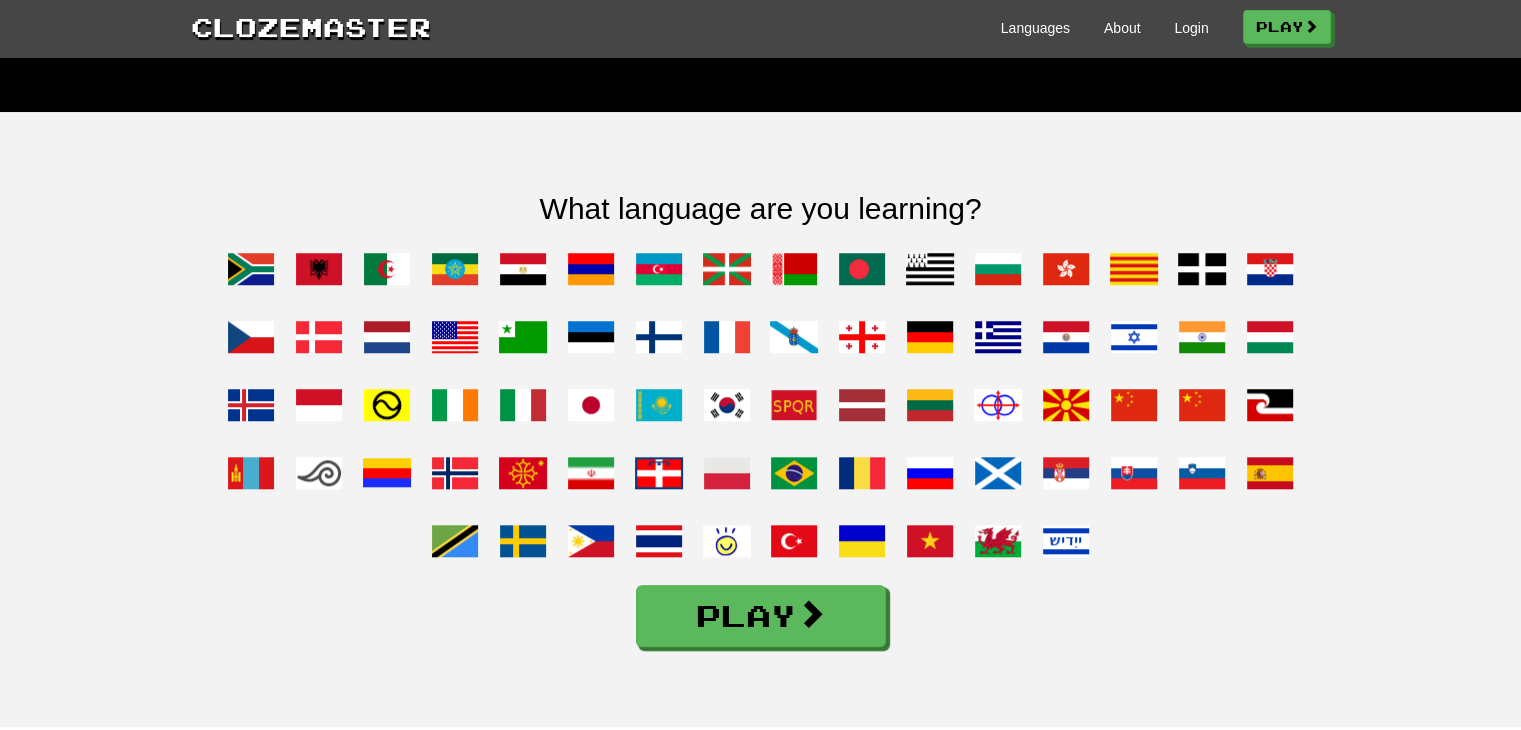 scroll, scrollTop: 1600, scrollLeft: 0, axis: vertical 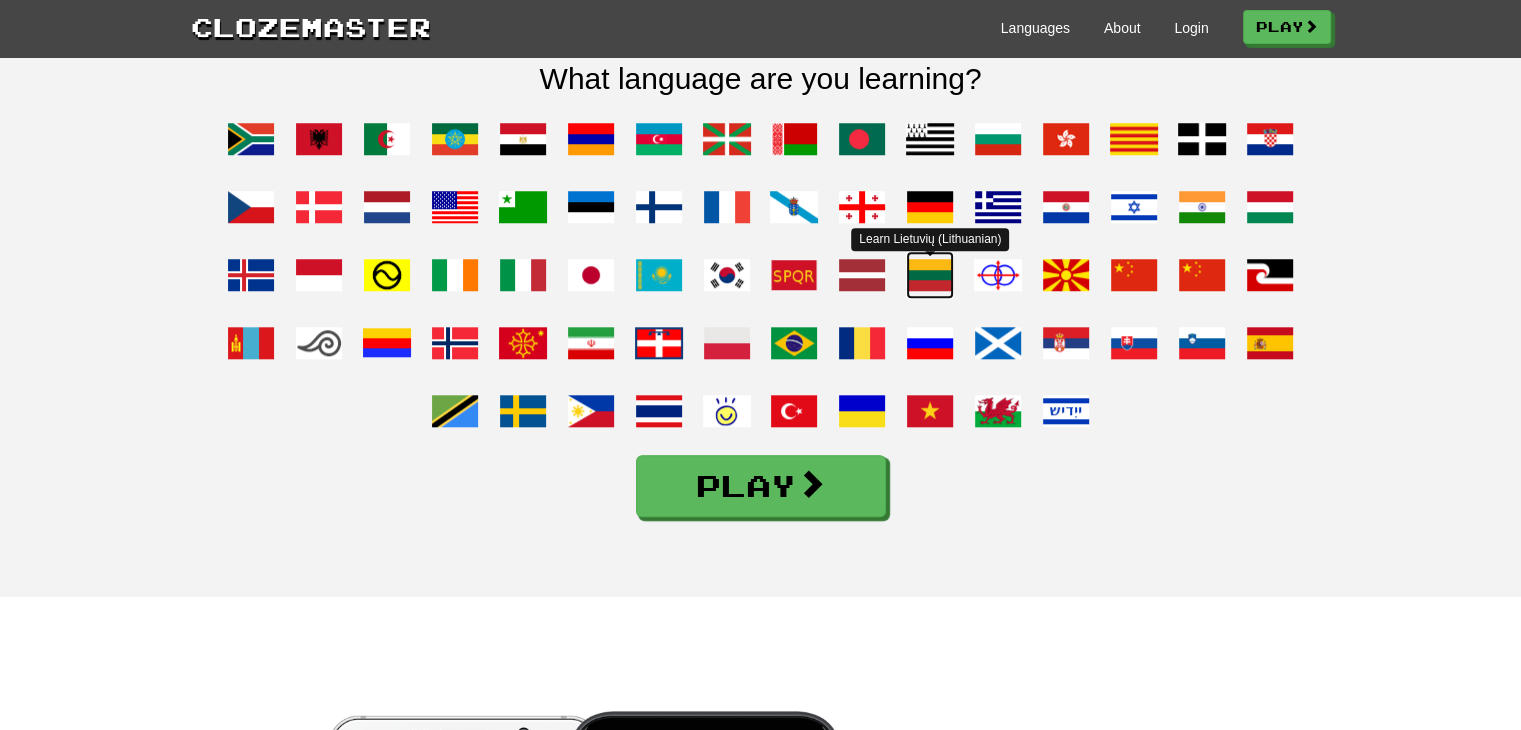 click at bounding box center (930, 275) 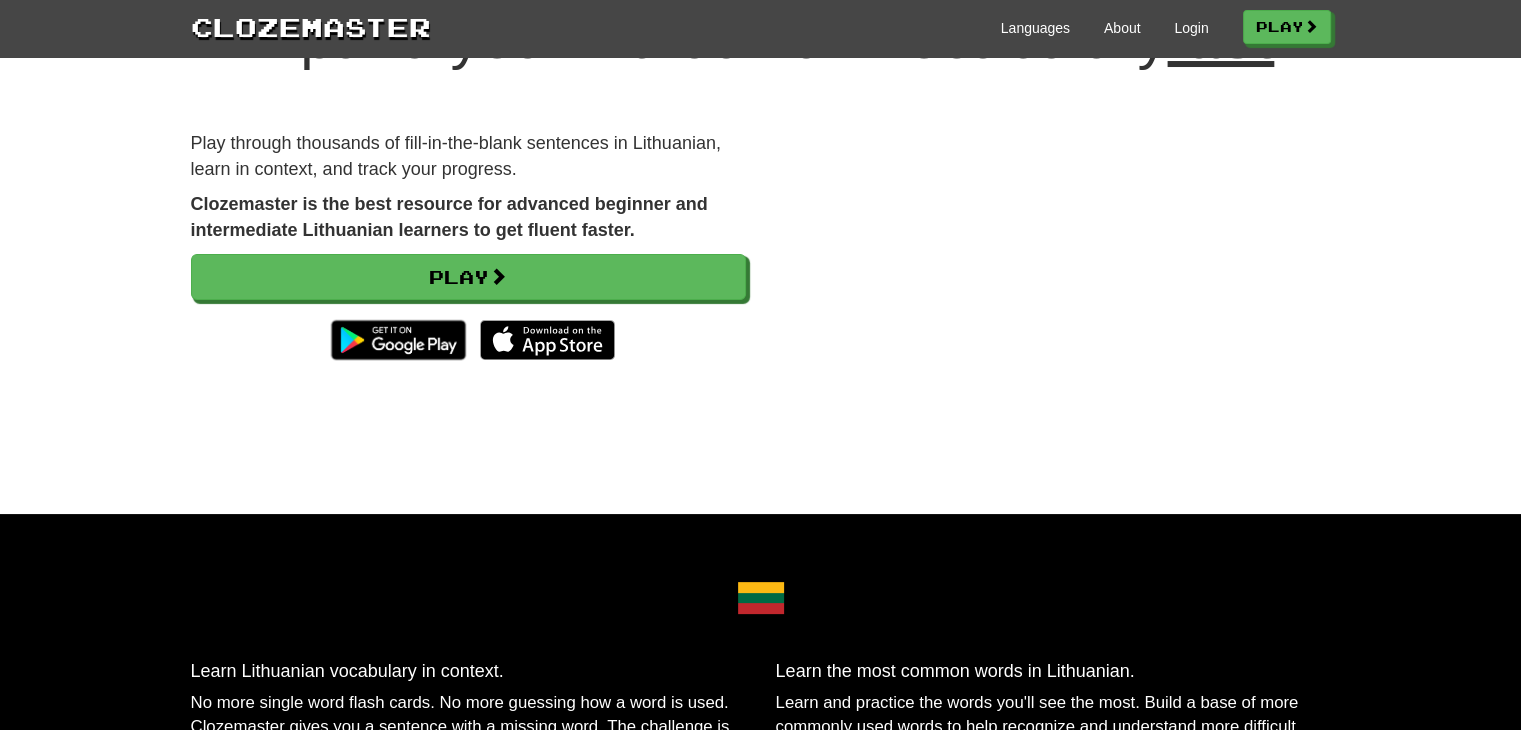 scroll, scrollTop: 100, scrollLeft: 0, axis: vertical 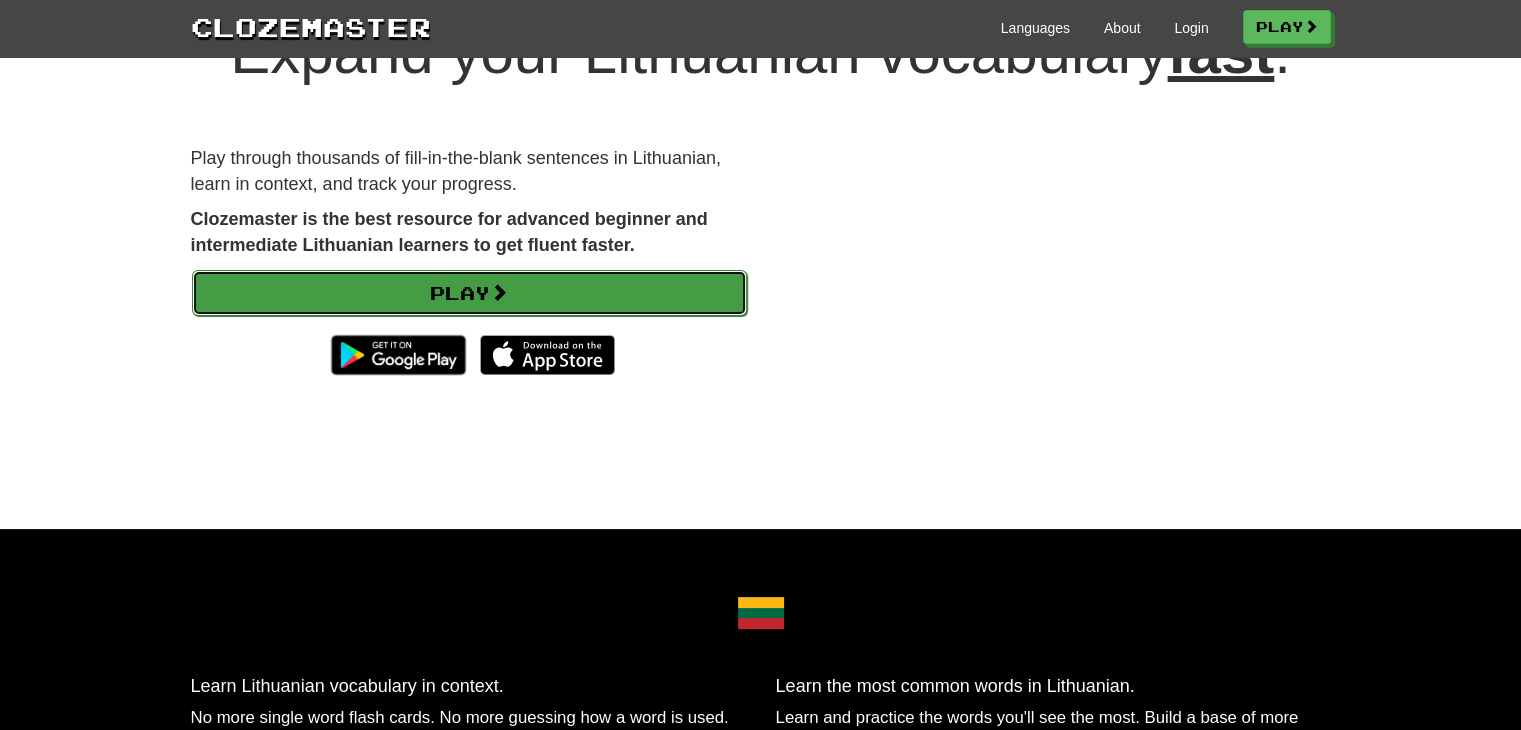 click on "Play" at bounding box center (469, 293) 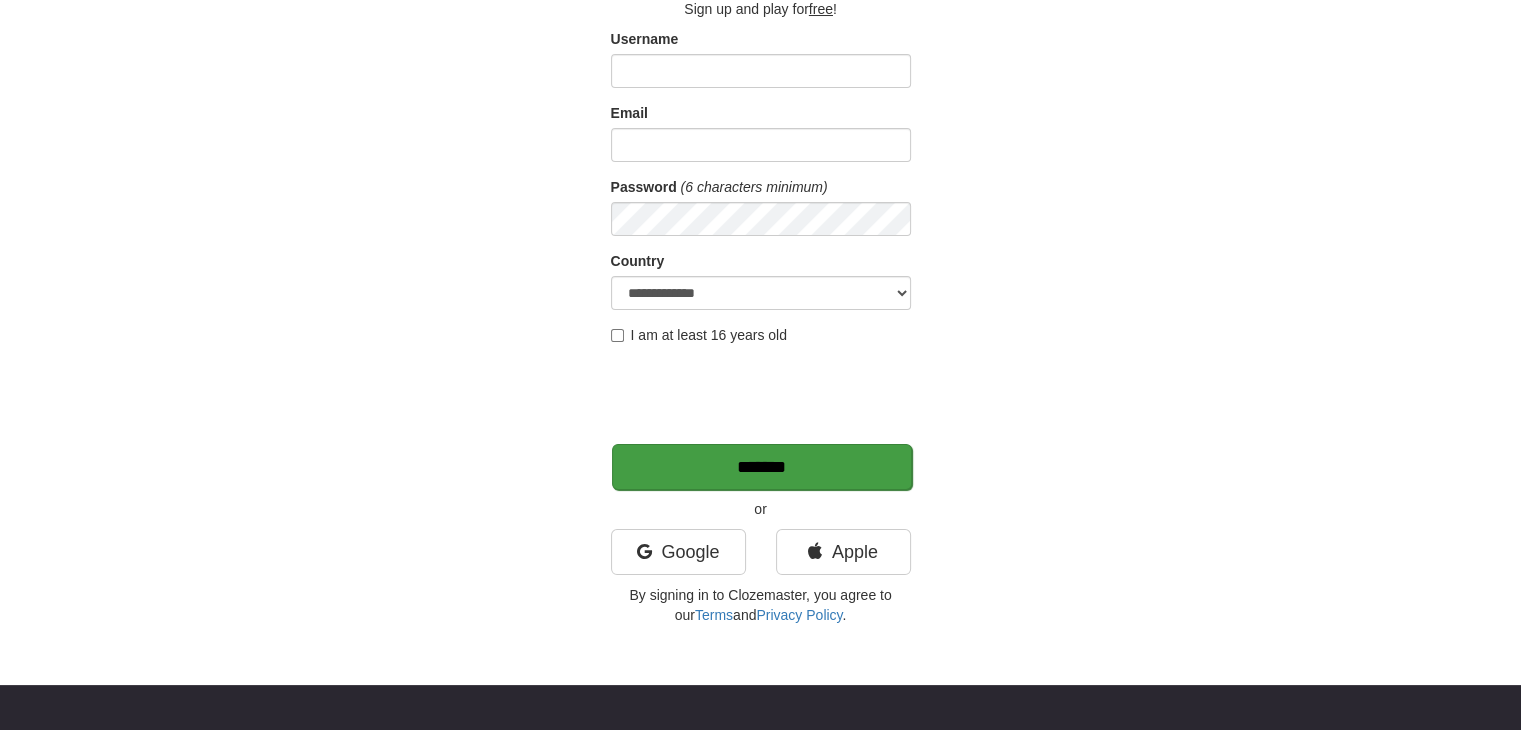 scroll, scrollTop: 100, scrollLeft: 0, axis: vertical 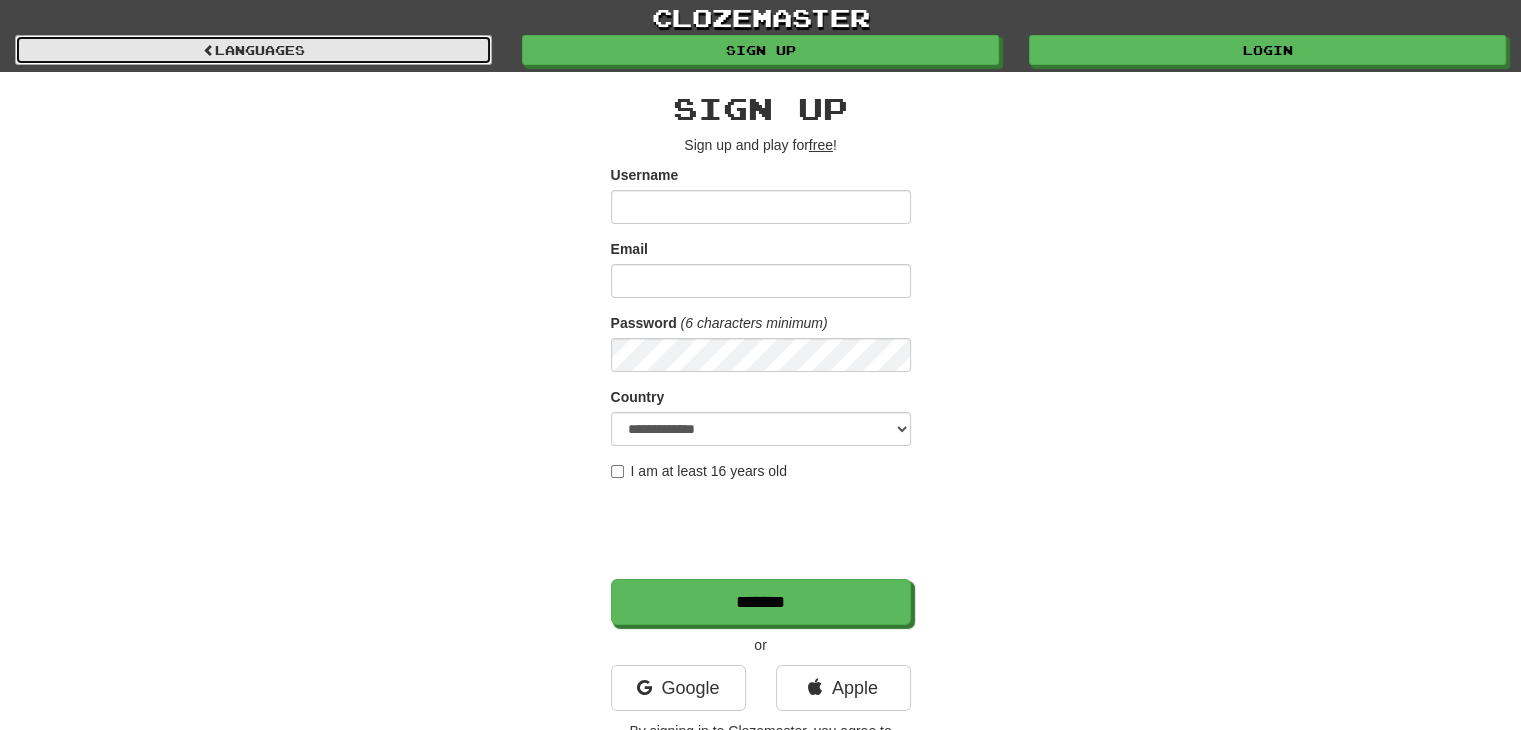 click on "Languages" at bounding box center (253, 50) 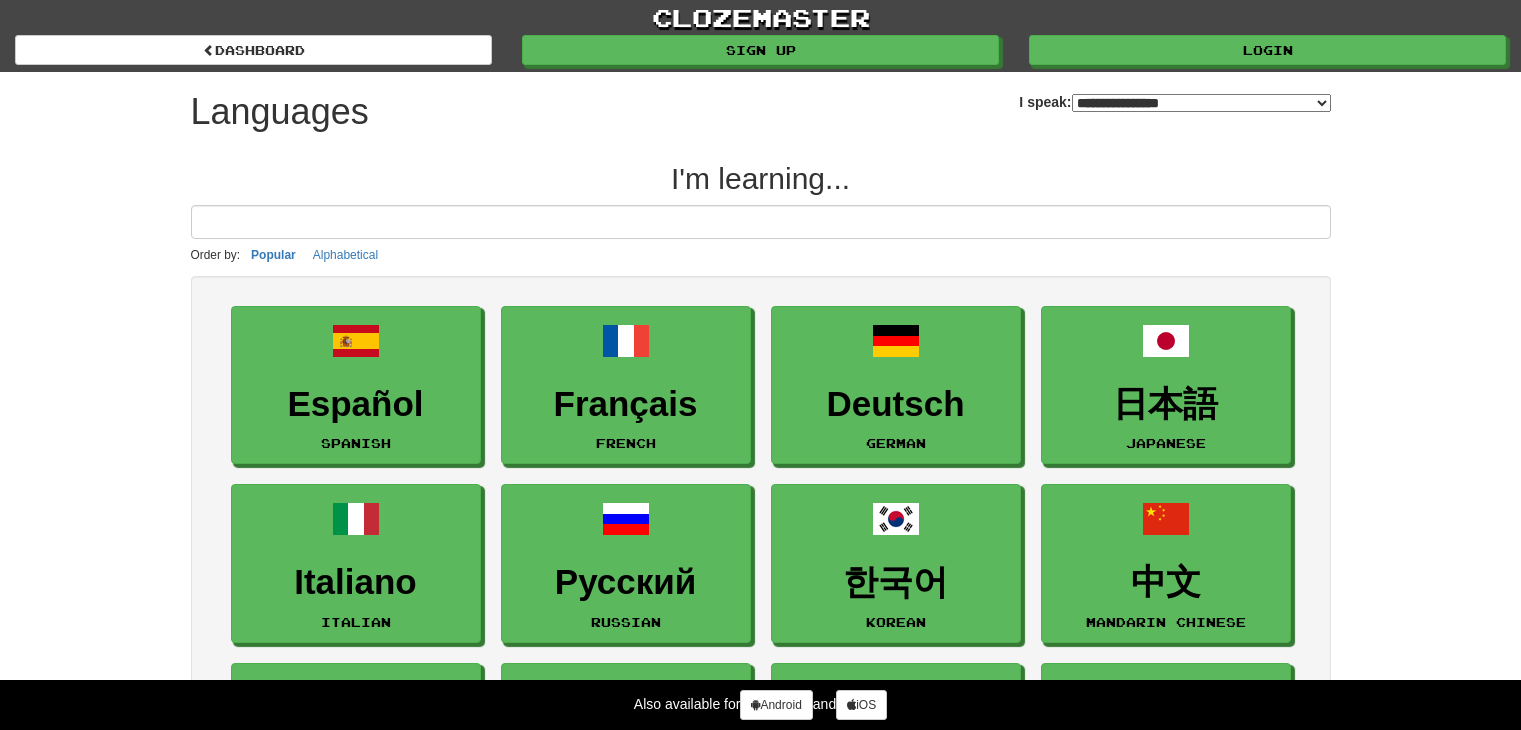select on "*******" 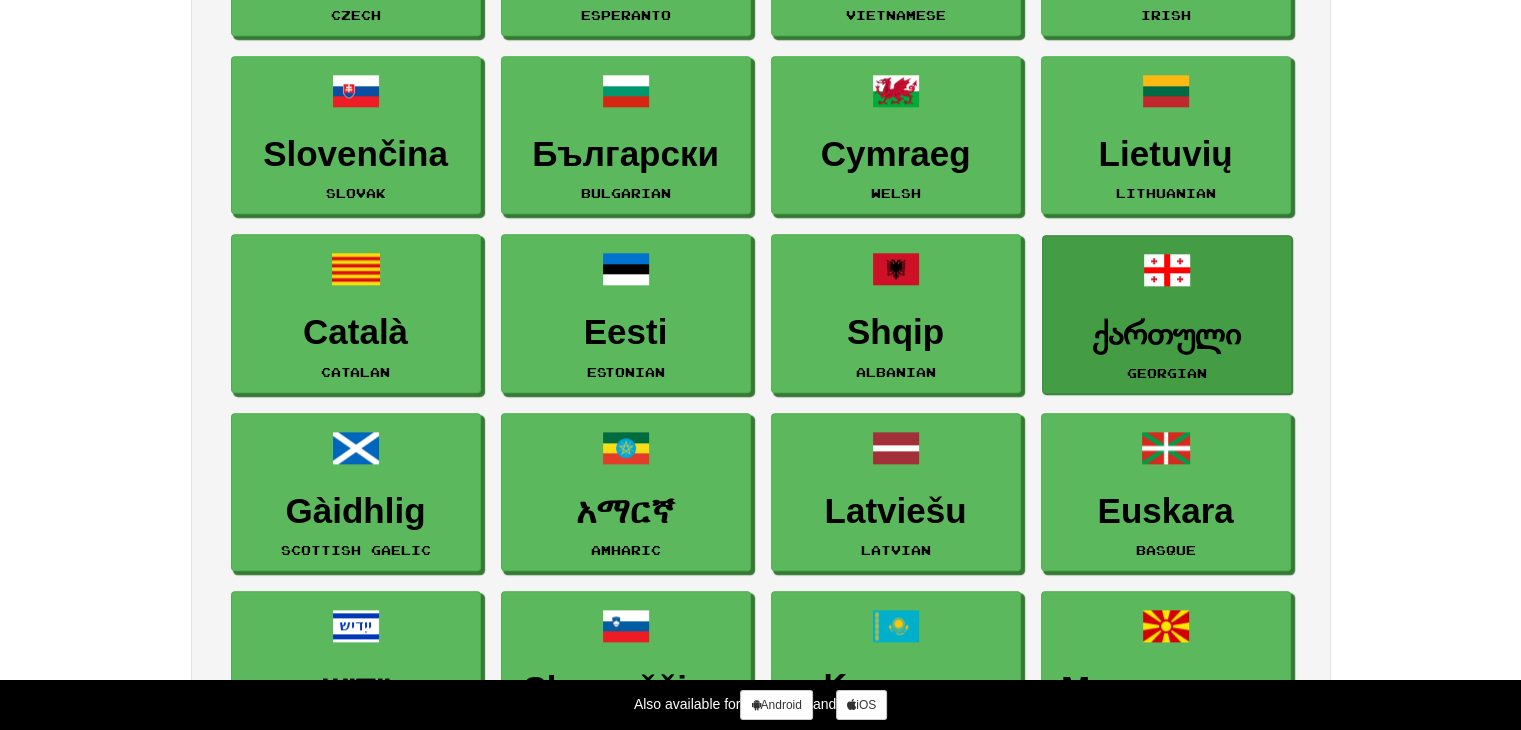 scroll, scrollTop: 2000, scrollLeft: 0, axis: vertical 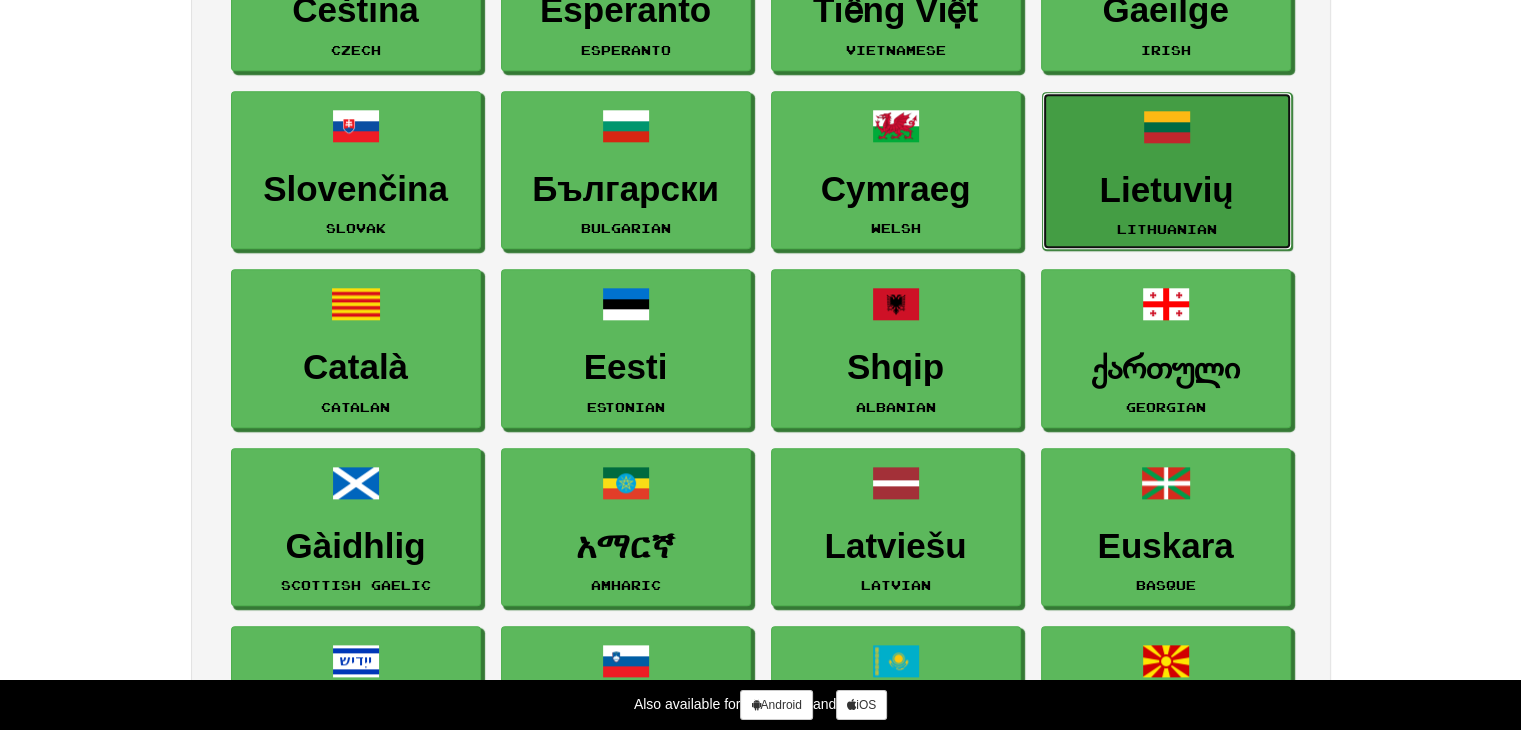 click on "Lietuvių Lithuanian" at bounding box center [1167, 171] 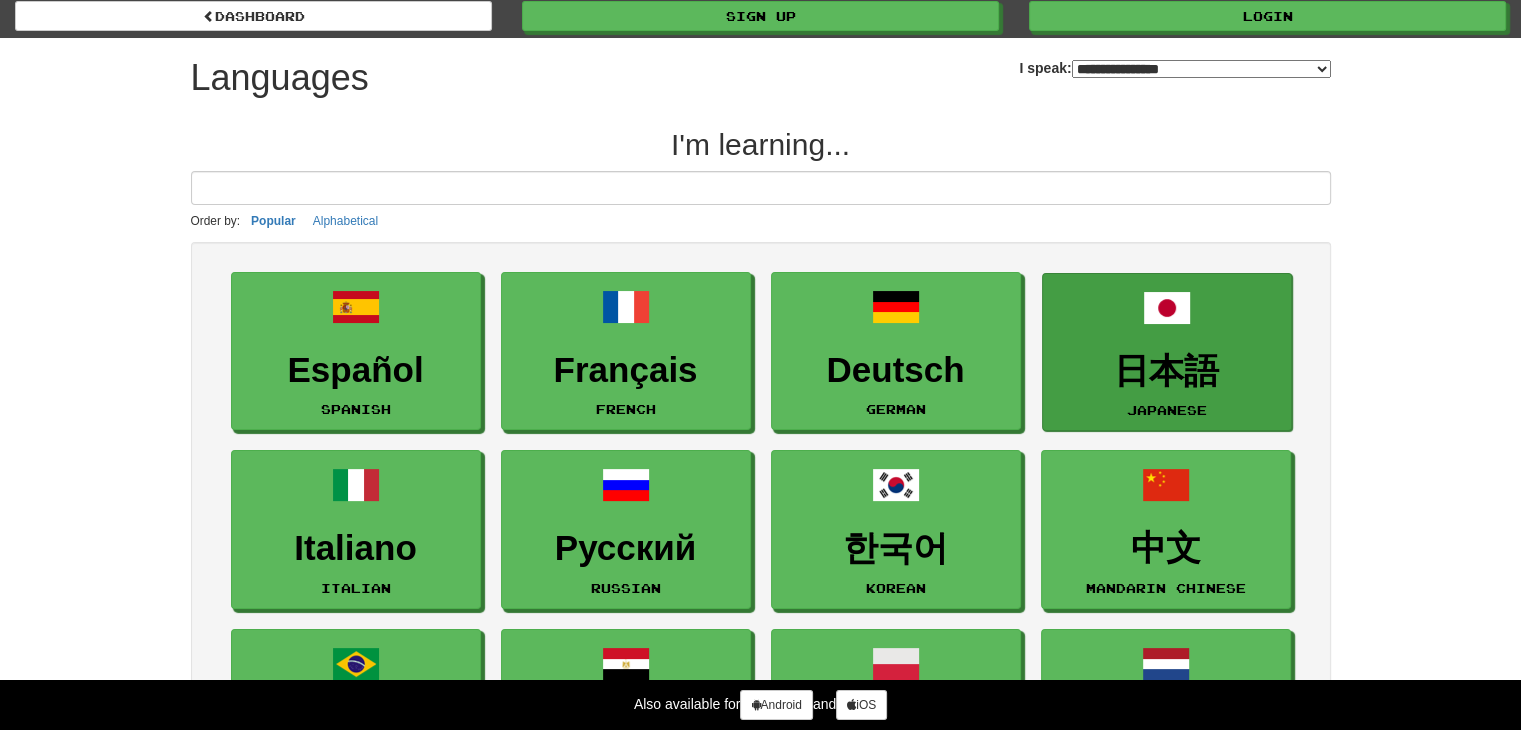 scroll, scrollTop: 0, scrollLeft: 0, axis: both 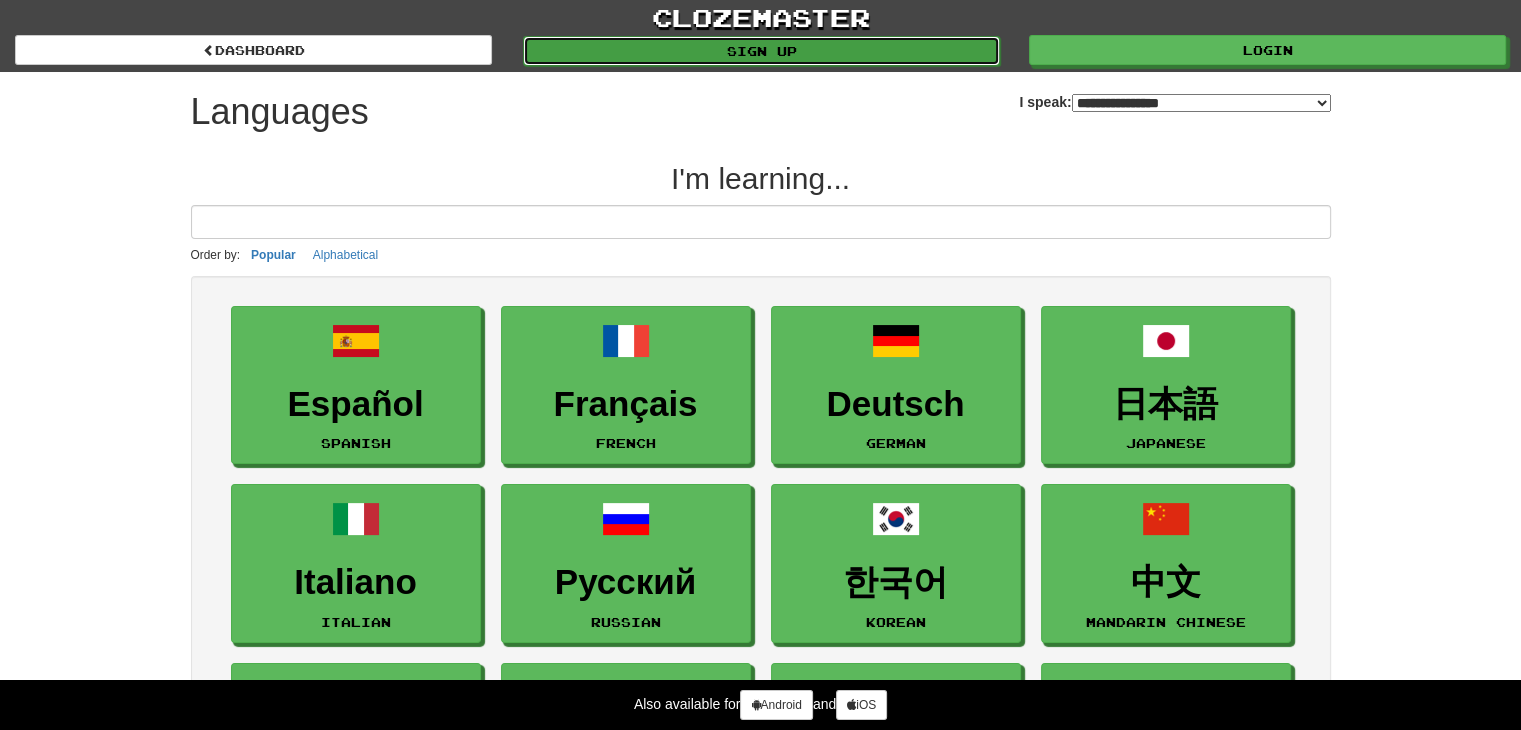 click on "Sign up" at bounding box center (761, 51) 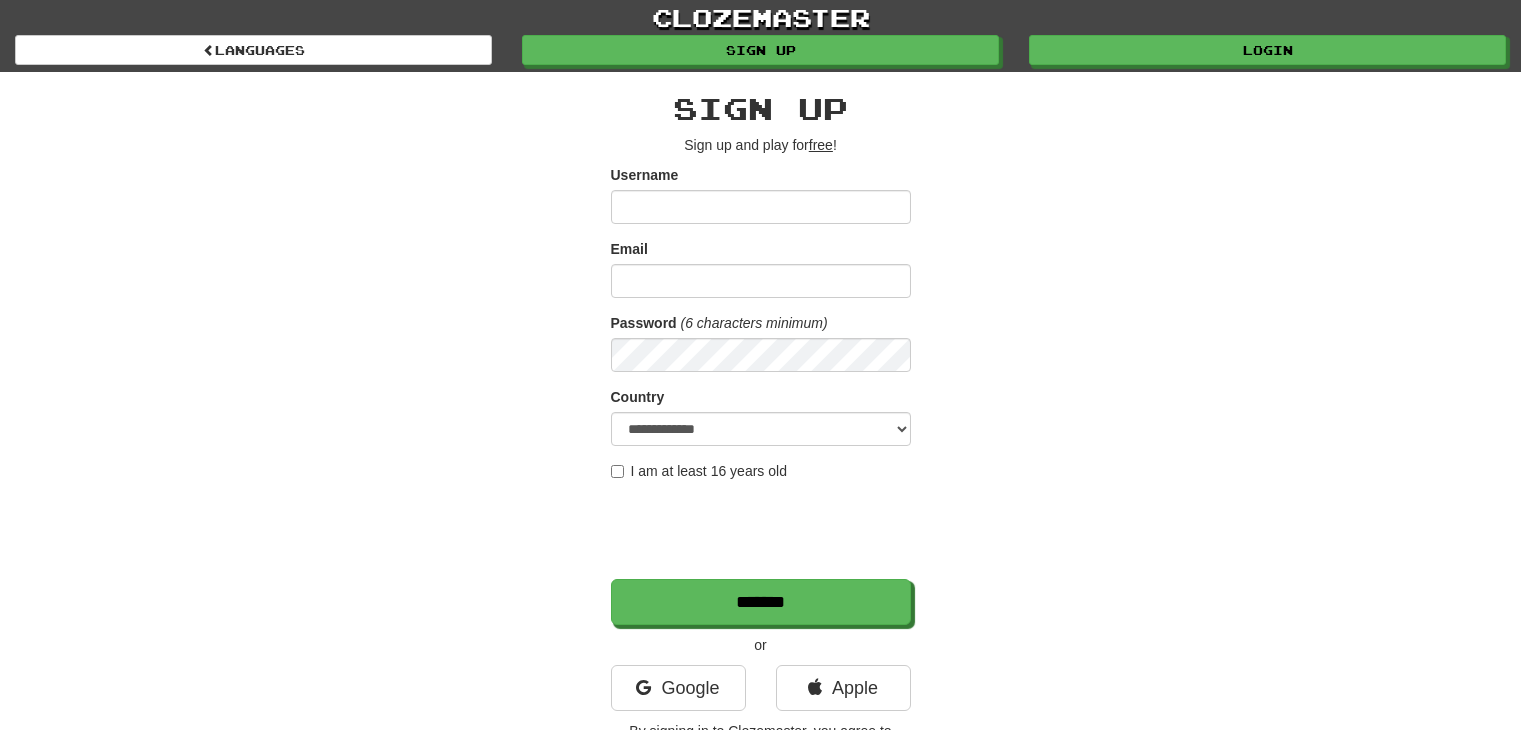 scroll, scrollTop: 0, scrollLeft: 0, axis: both 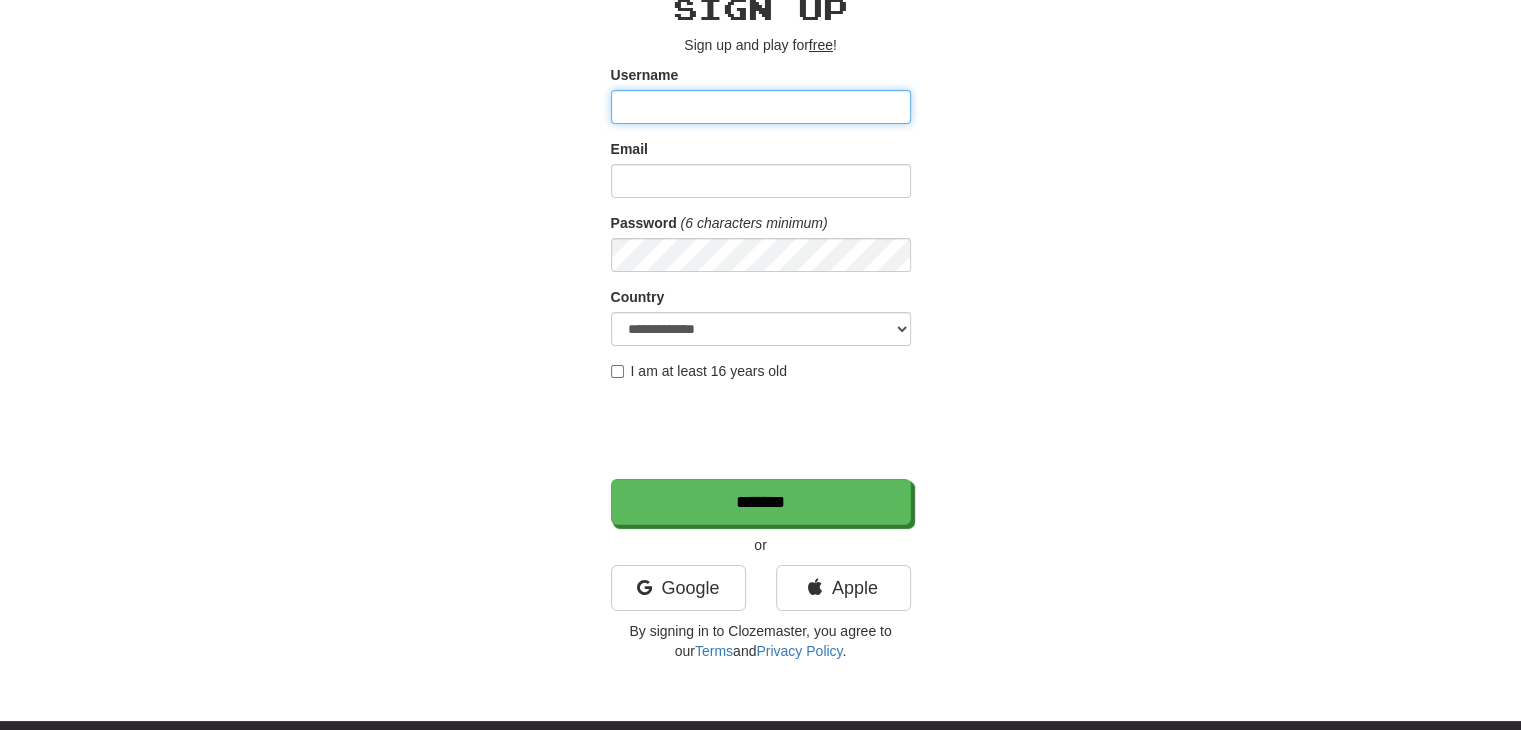 click on "Username" at bounding box center (761, 107) 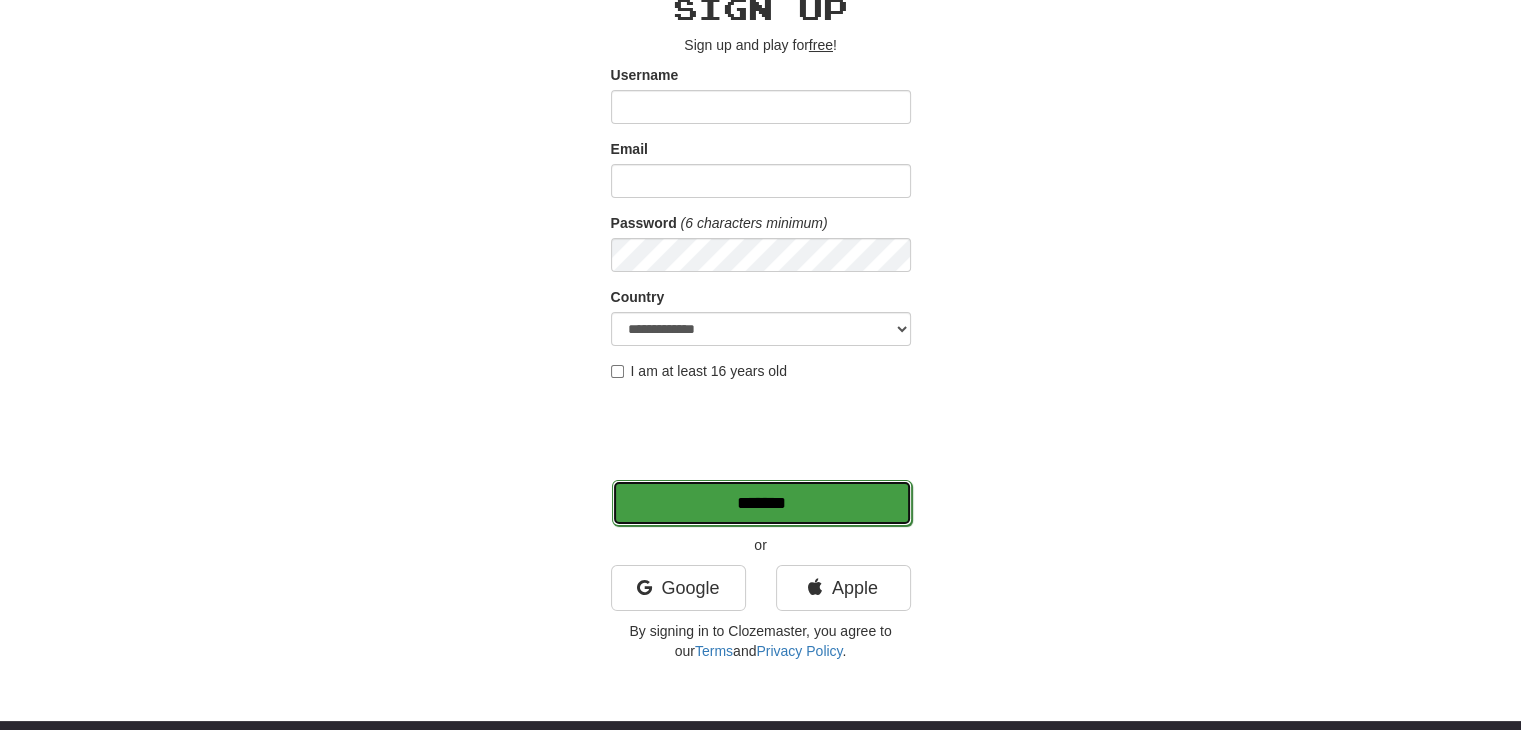 click on "*******" at bounding box center [762, 503] 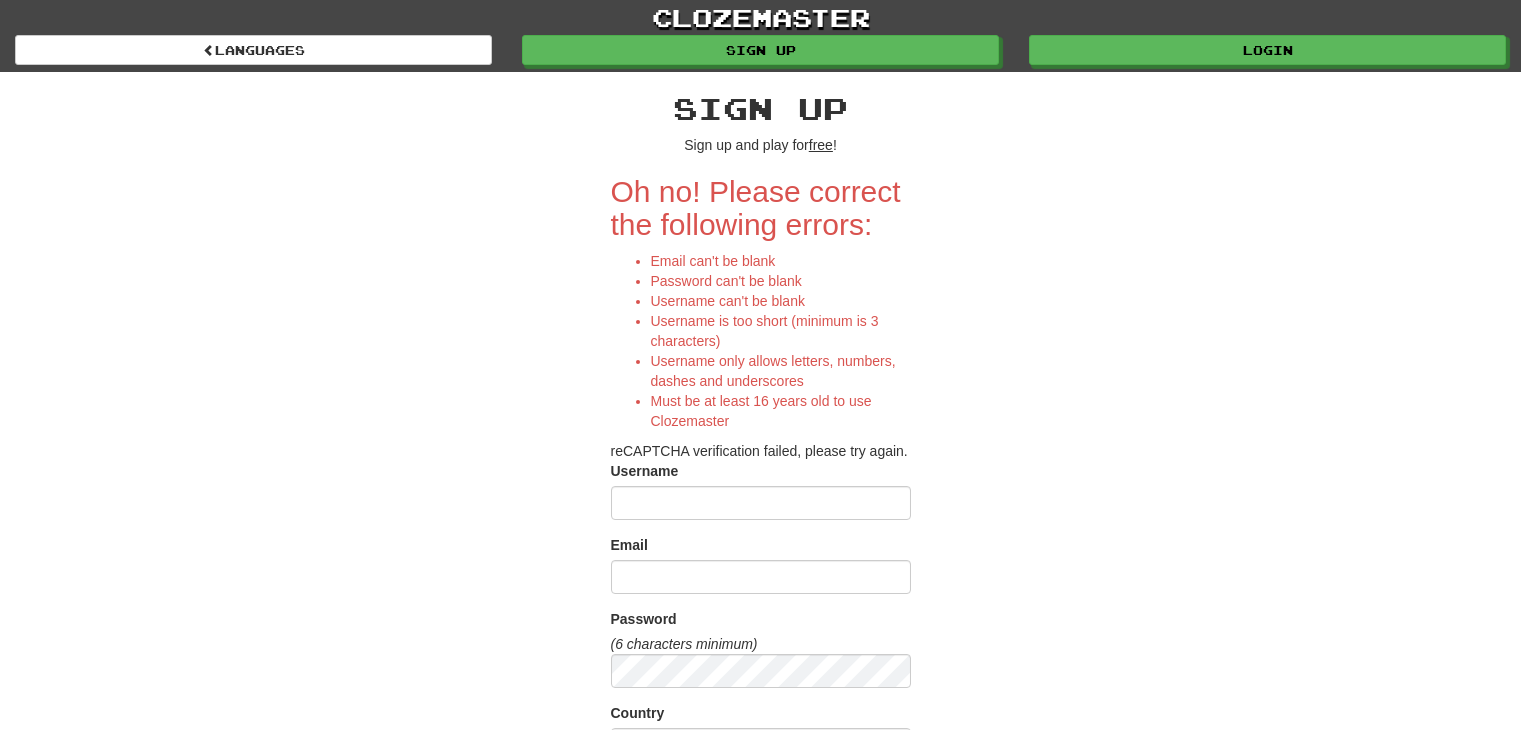 scroll, scrollTop: 0, scrollLeft: 0, axis: both 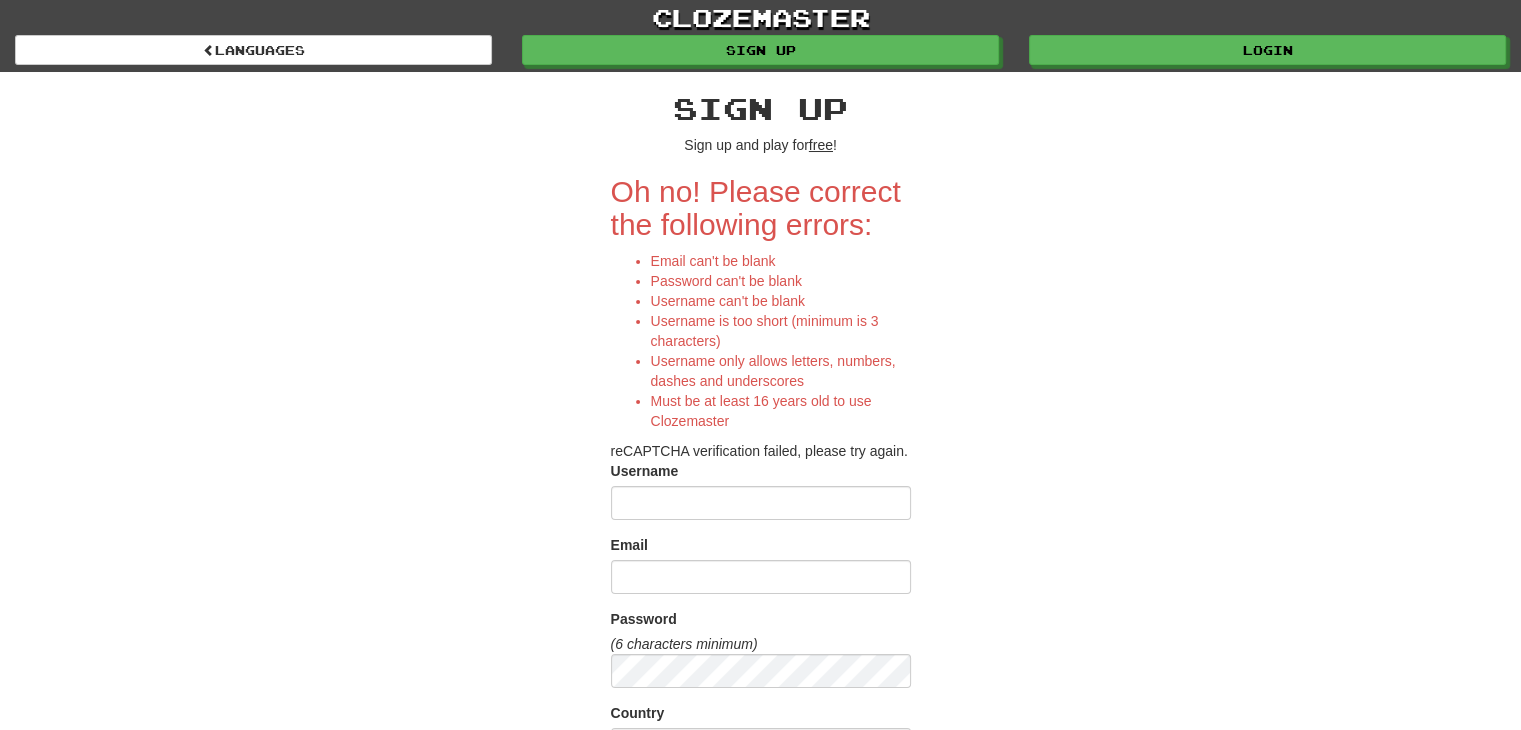 click on "Username" at bounding box center [761, 503] 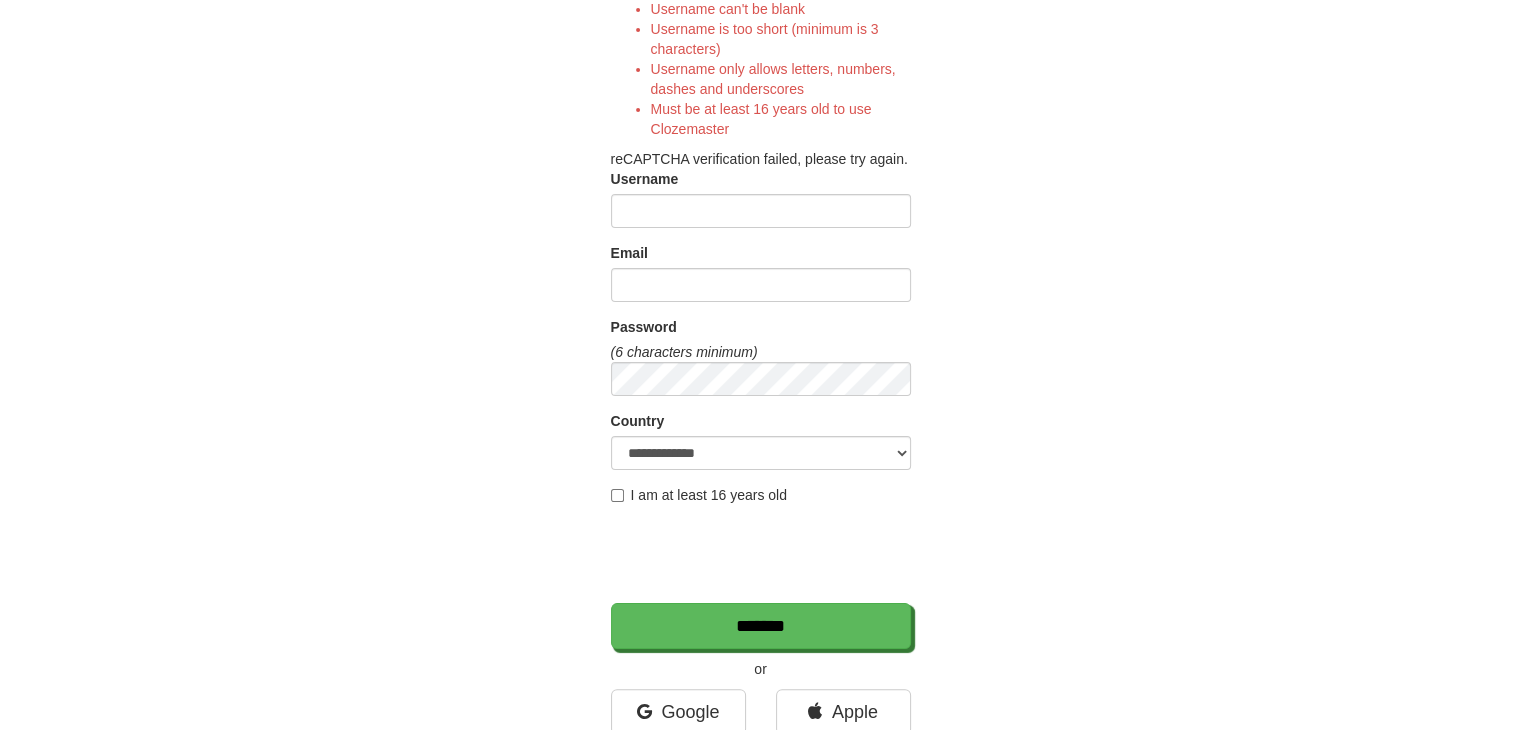 scroll, scrollTop: 300, scrollLeft: 0, axis: vertical 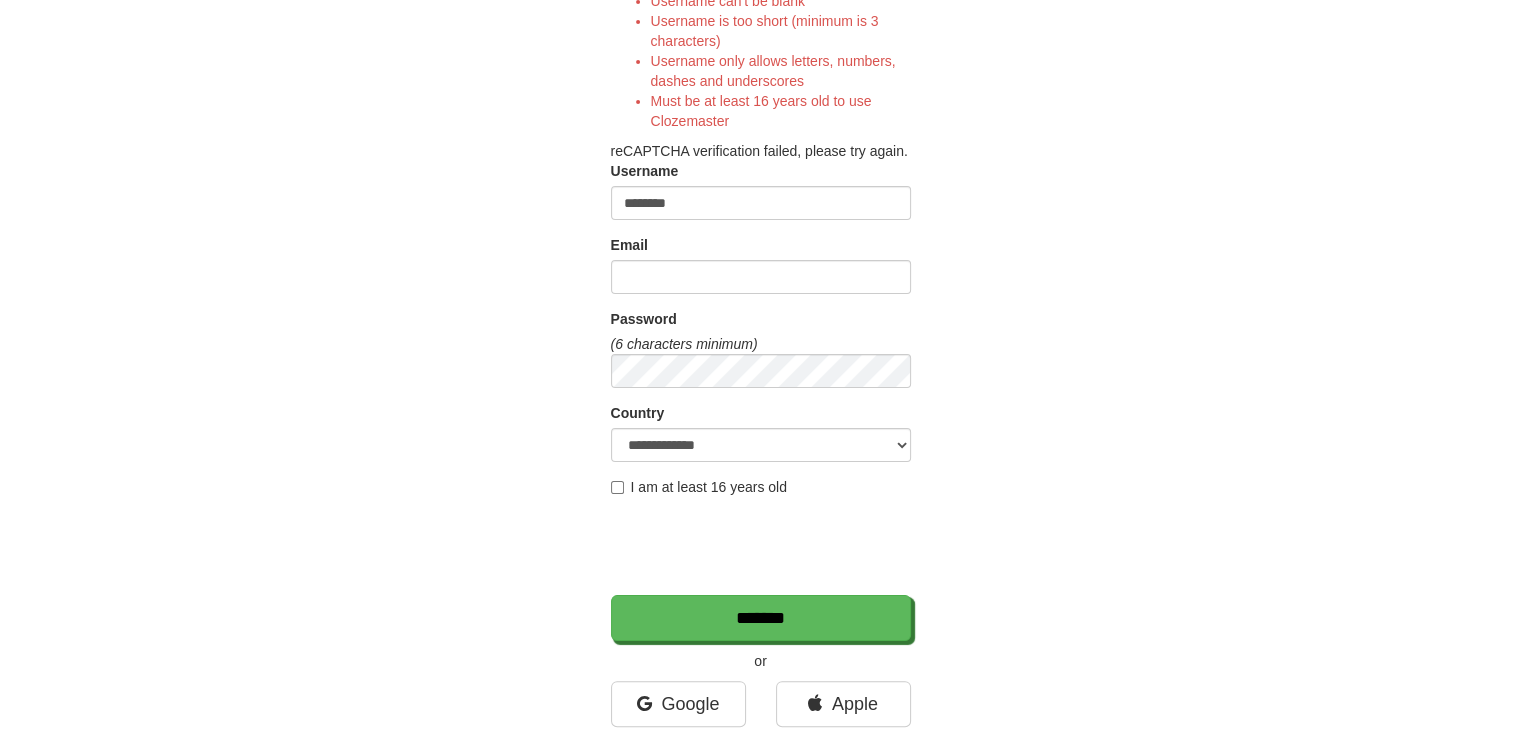 type on "********" 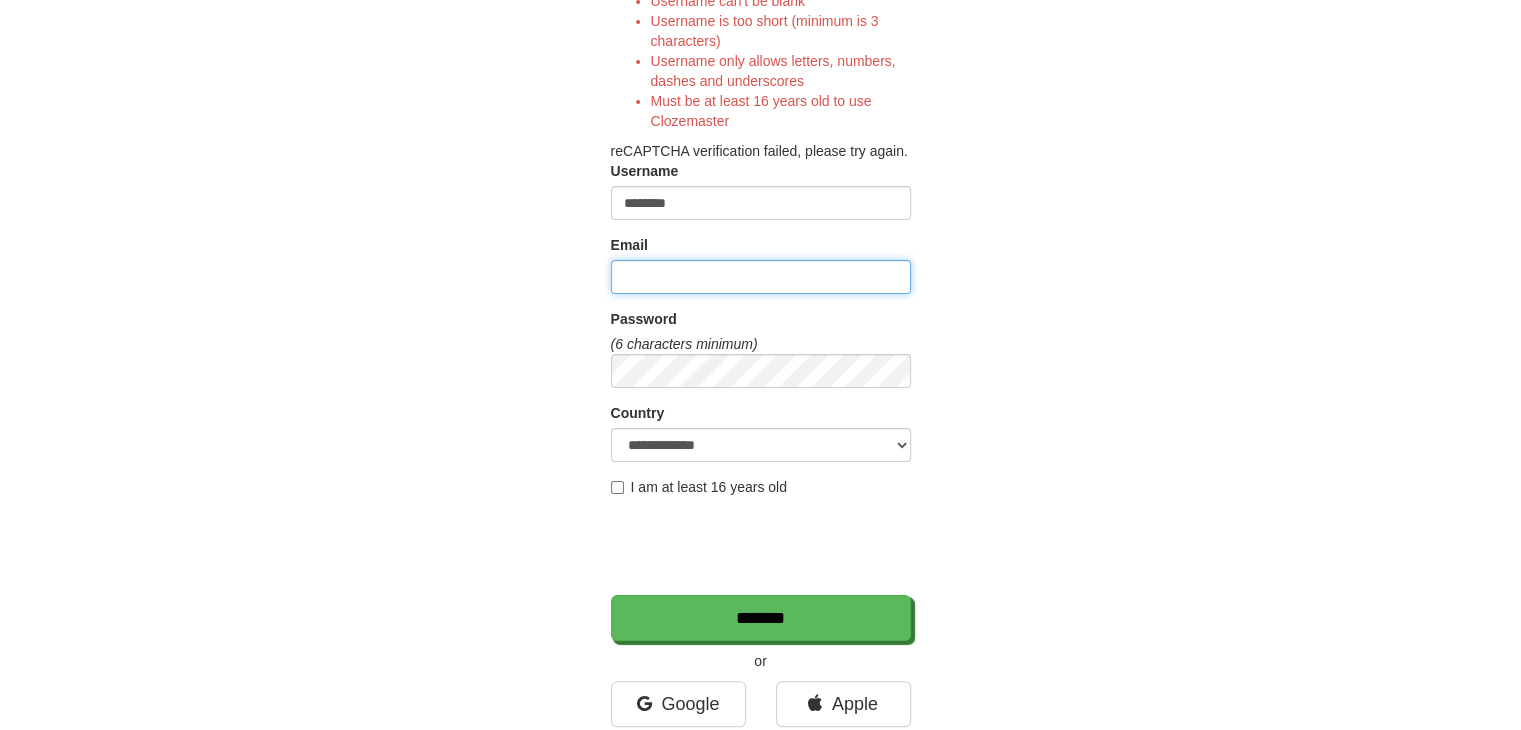 click on "Email" at bounding box center (761, 277) 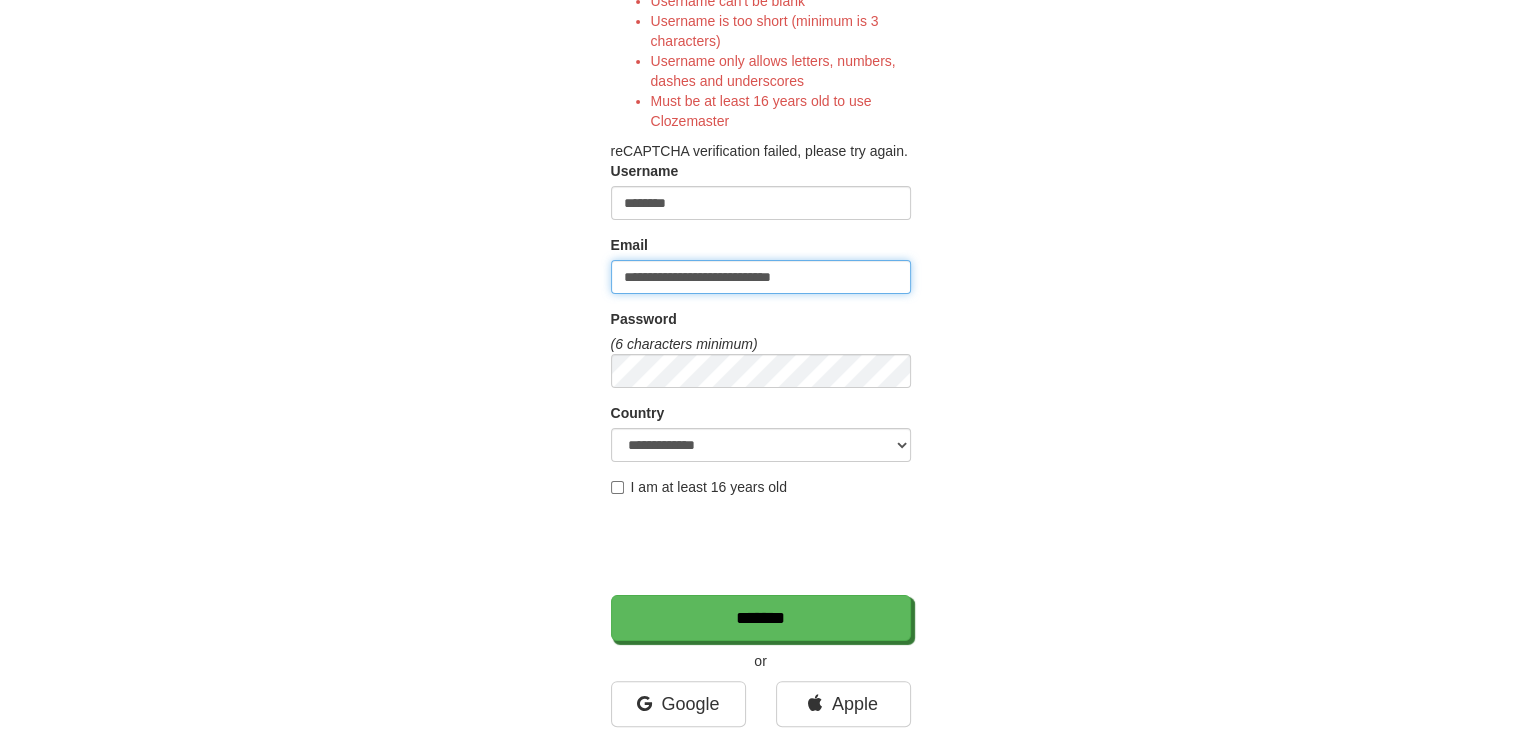 type on "**********" 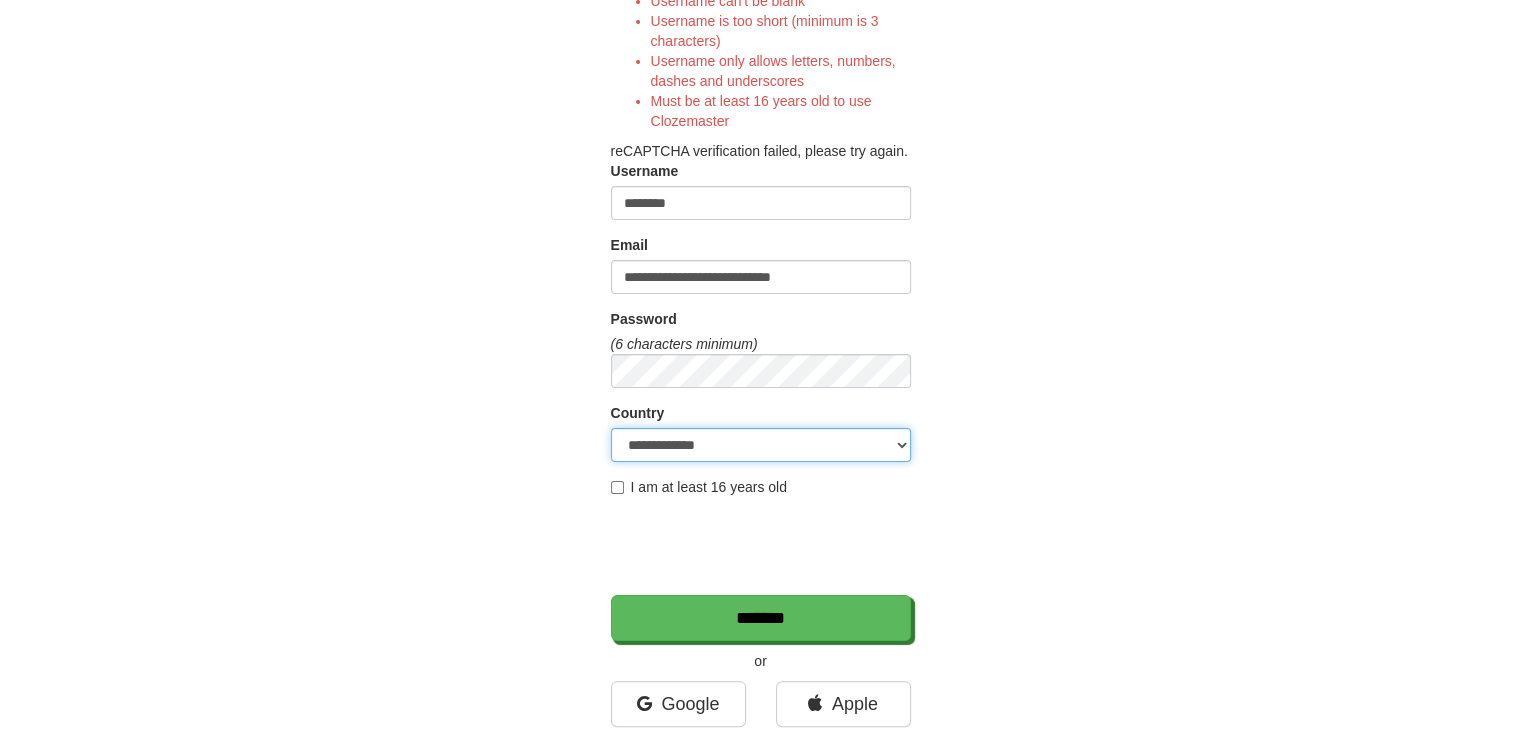 click on "**********" at bounding box center [761, 445] 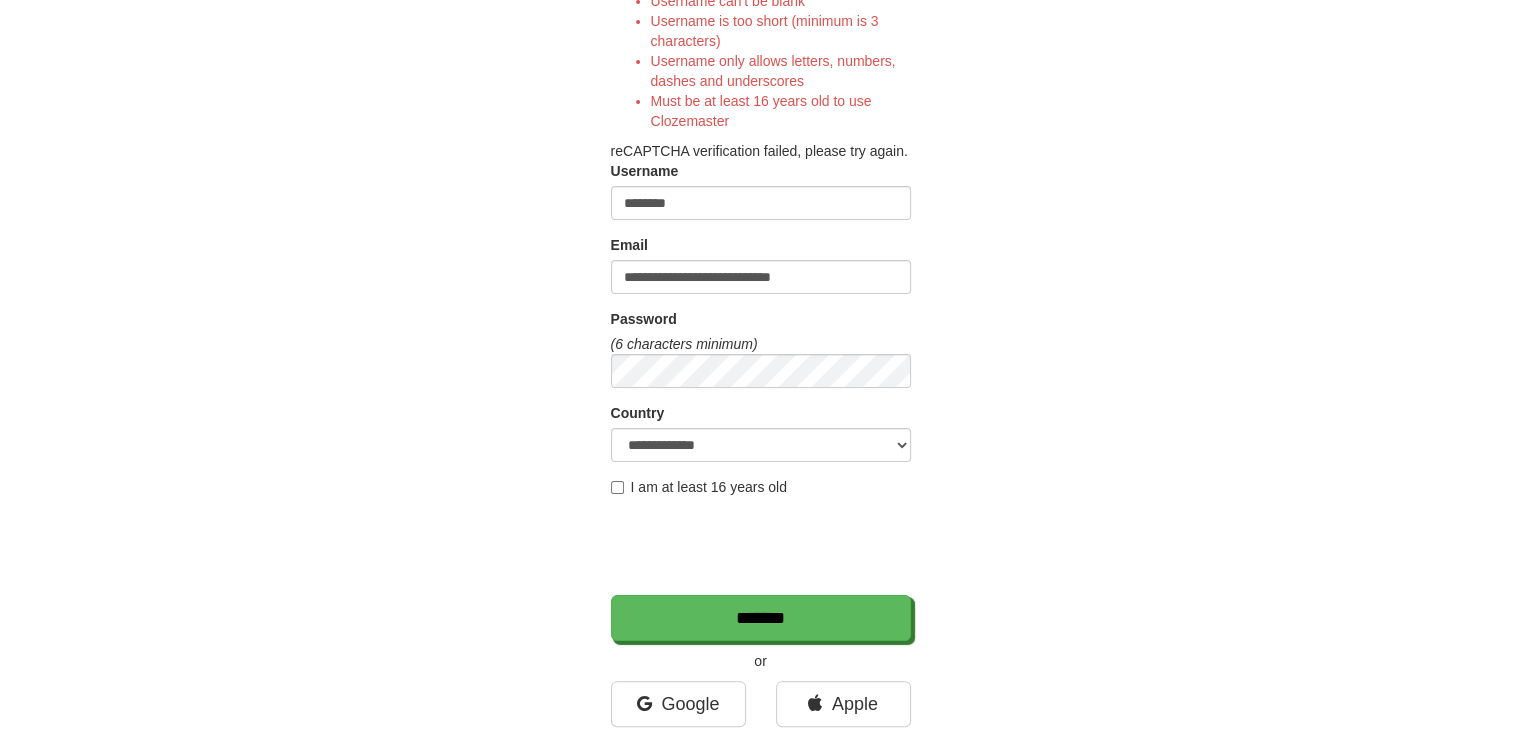 click on "I am at least 16 years old" at bounding box center [699, 487] 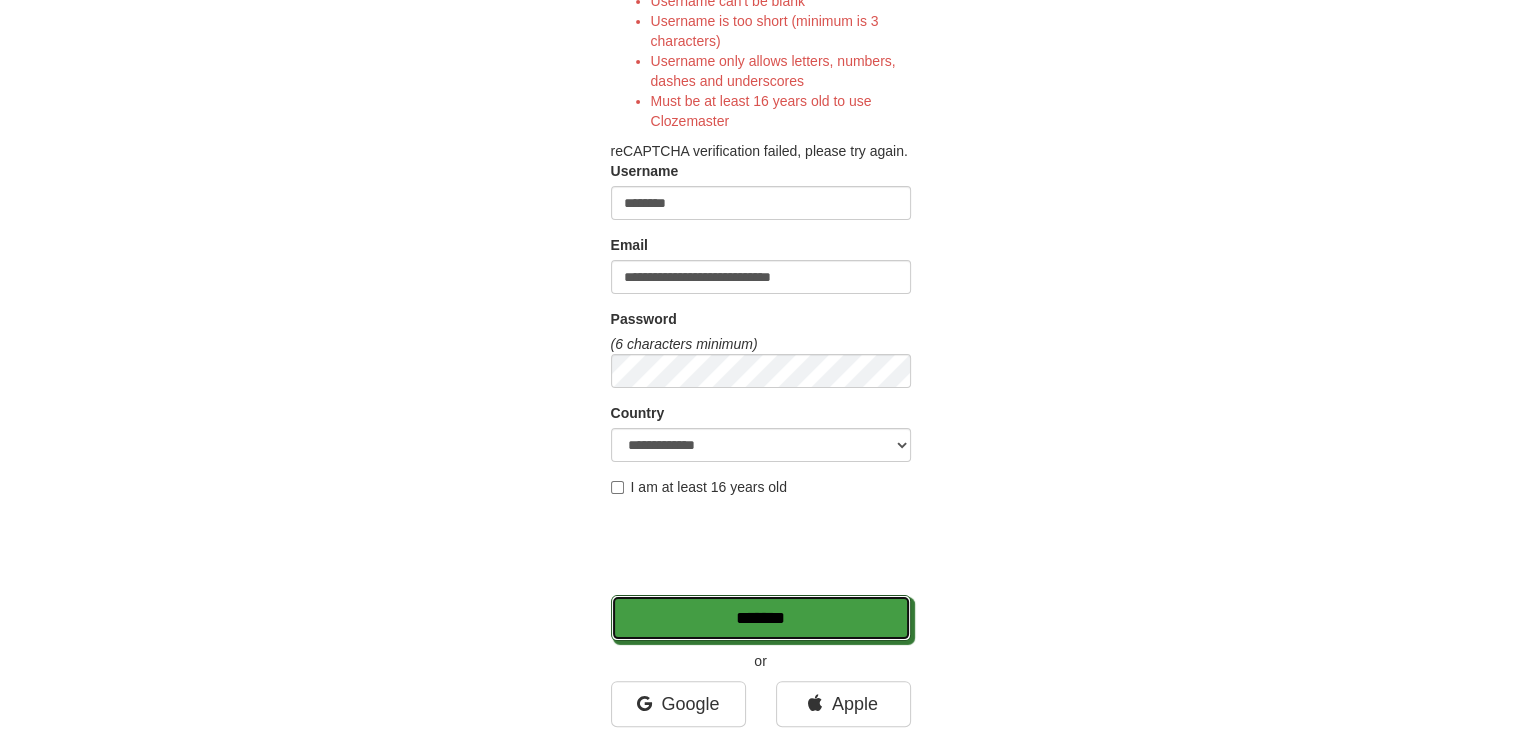 drag, startPoint x: 694, startPoint y: 637, endPoint x: 643, endPoint y: 659, distance: 55.542778 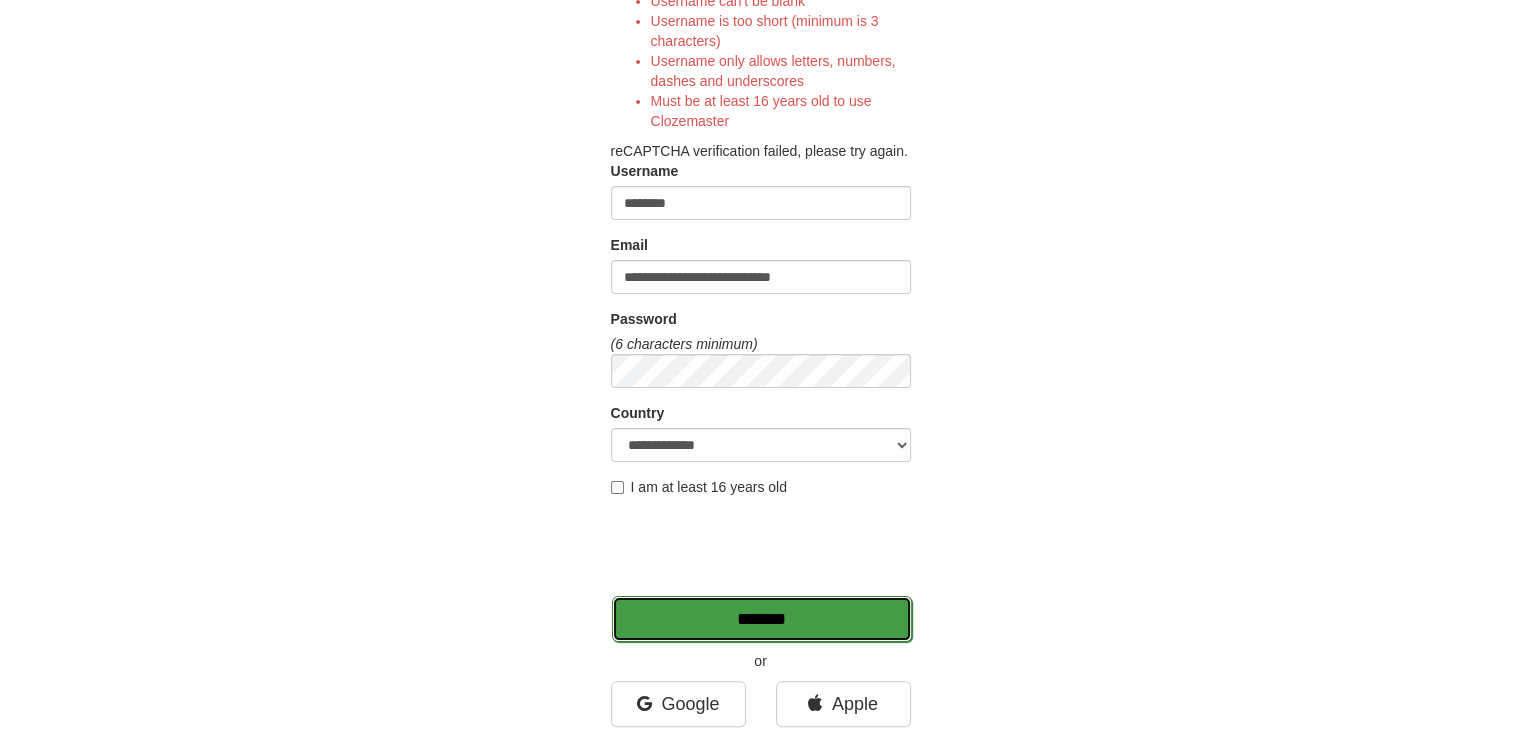 click on "*******" at bounding box center [762, 619] 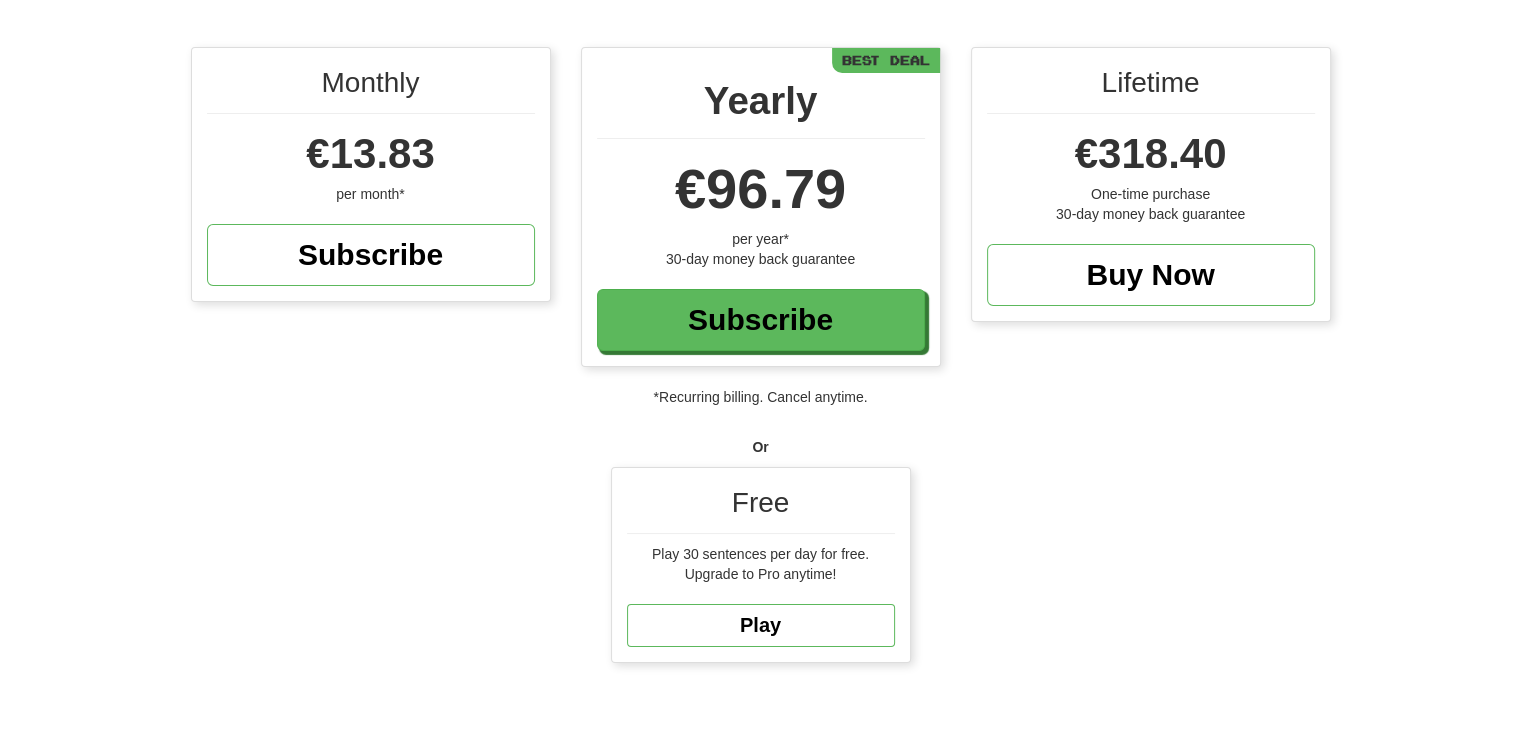 scroll, scrollTop: 200, scrollLeft: 0, axis: vertical 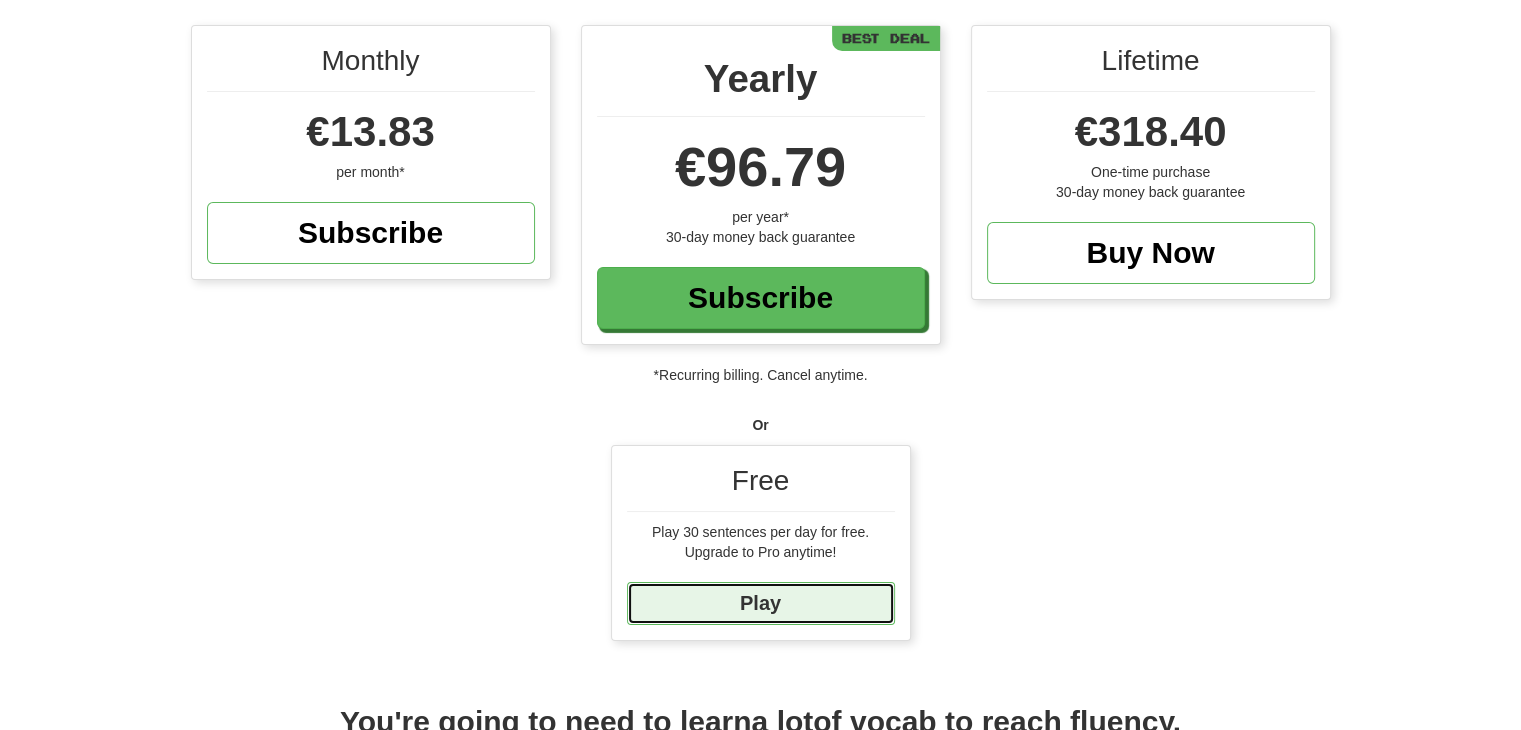 click on "Play" at bounding box center [761, 603] 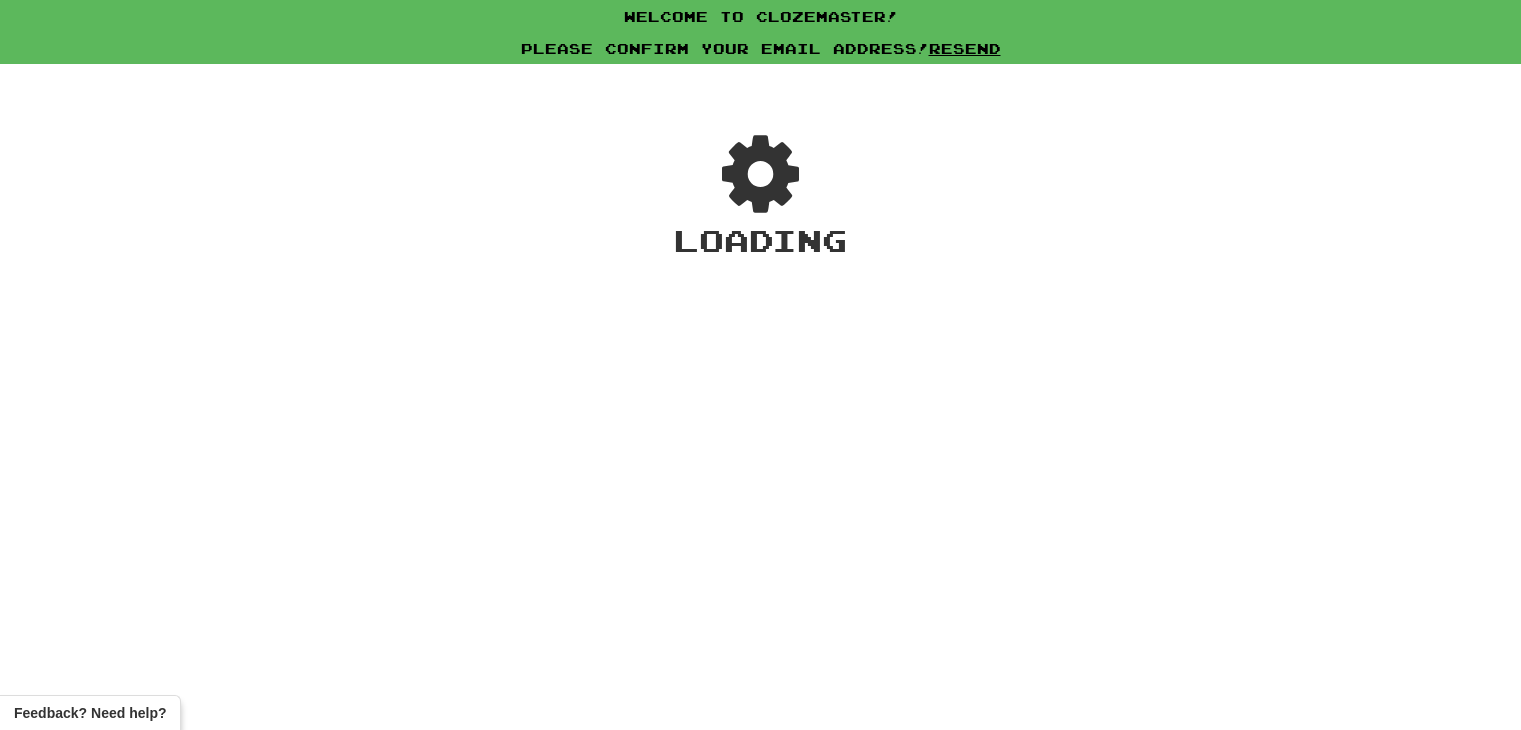 scroll, scrollTop: 0, scrollLeft: 0, axis: both 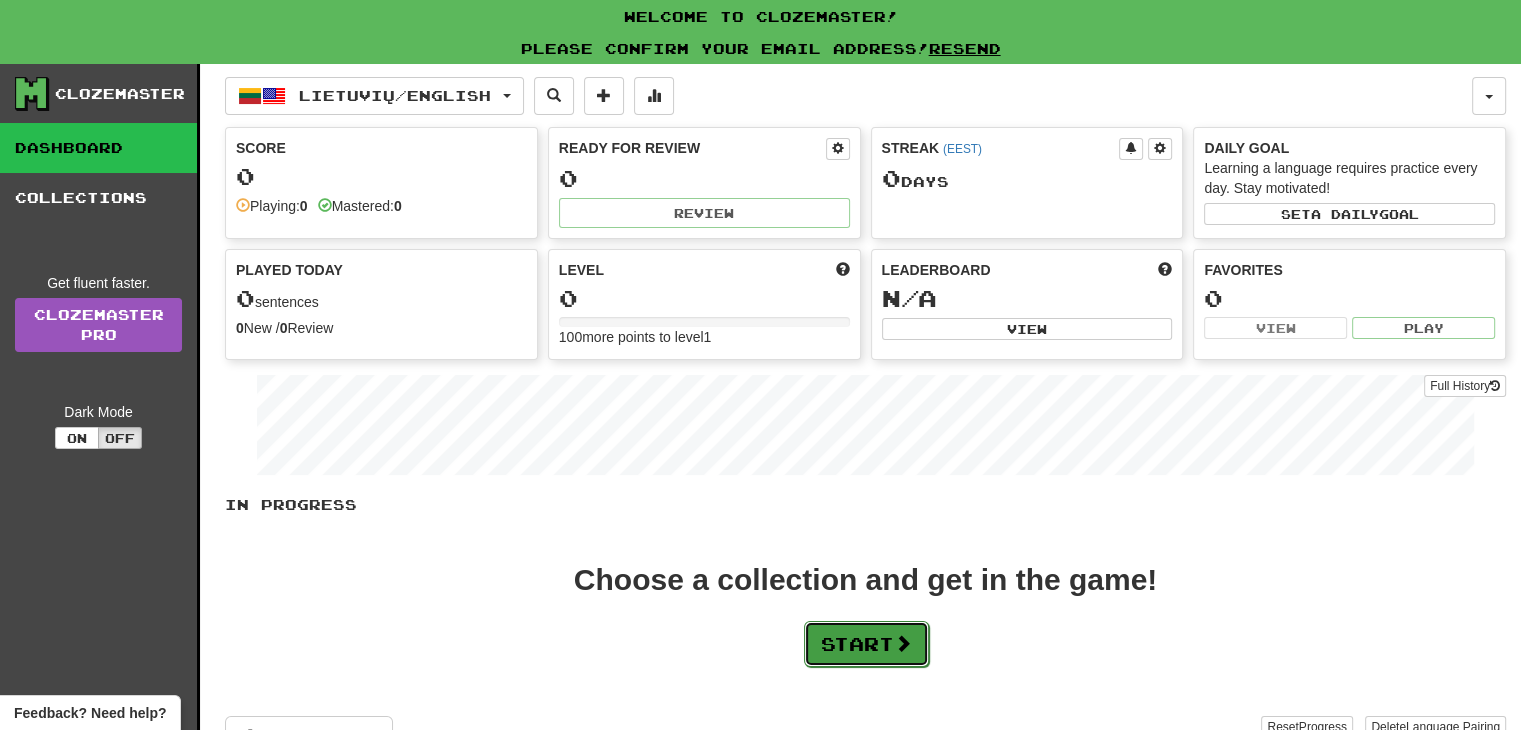 click on "Start" at bounding box center [866, 644] 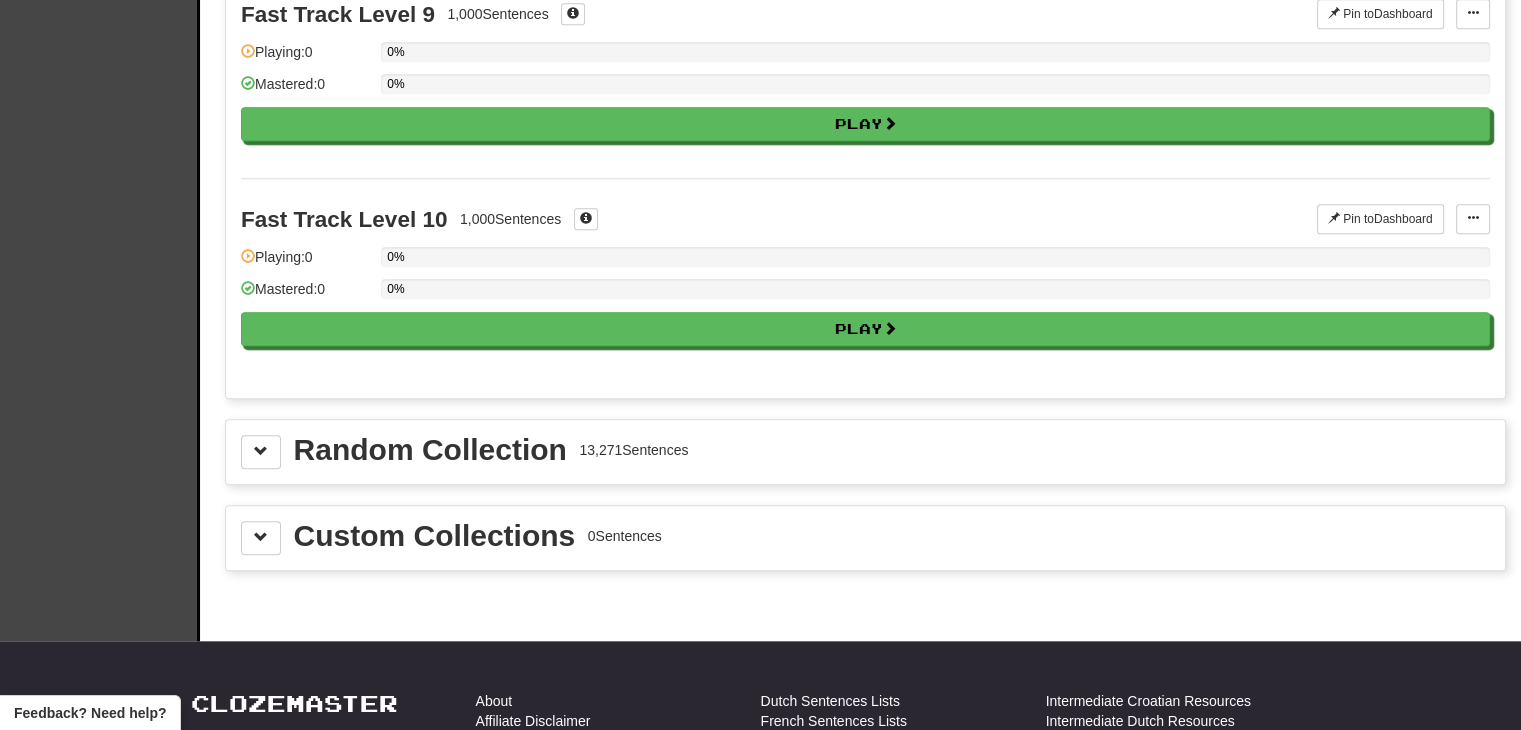 scroll, scrollTop: 1700, scrollLeft: 0, axis: vertical 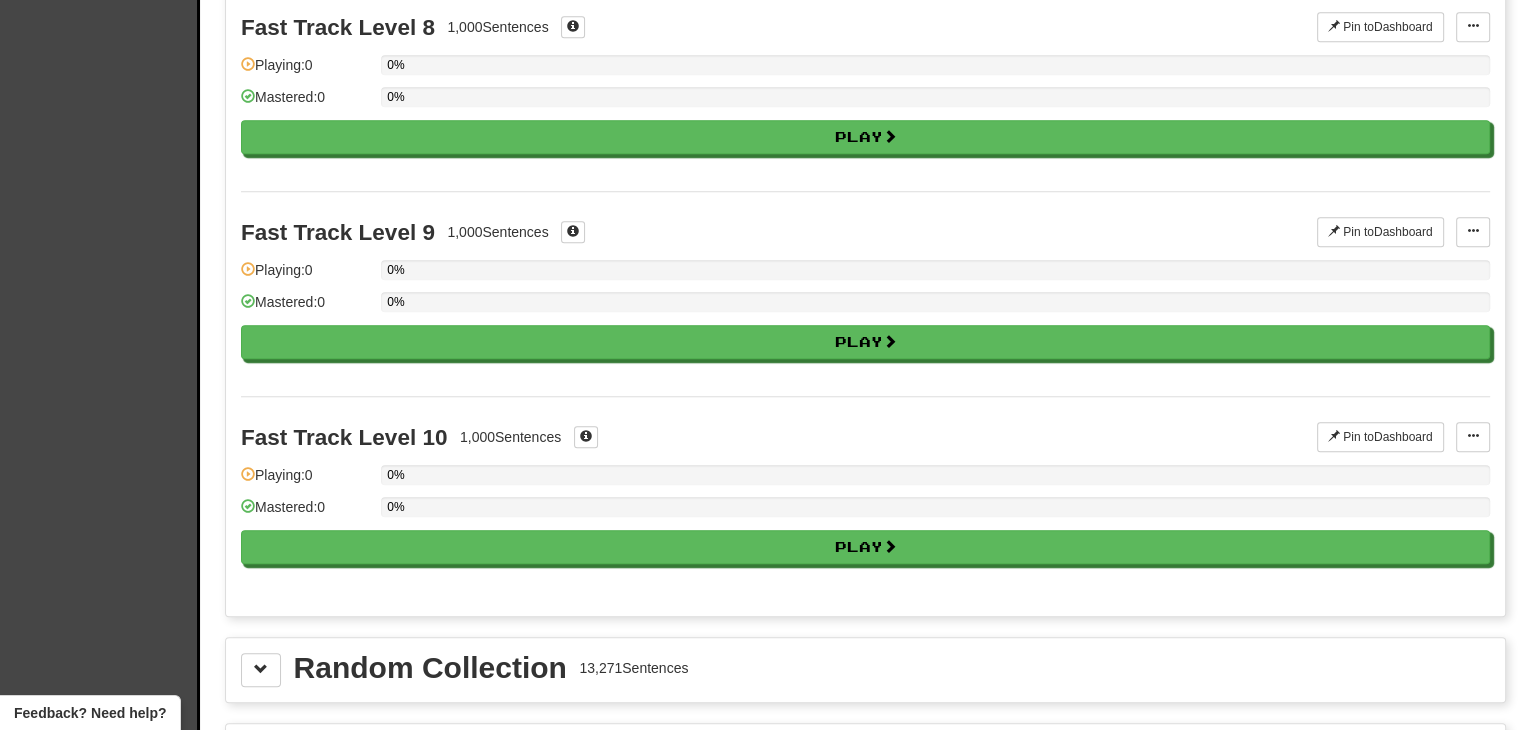 click on "Random Collection 13,271  Sentences" at bounding box center [865, 670] 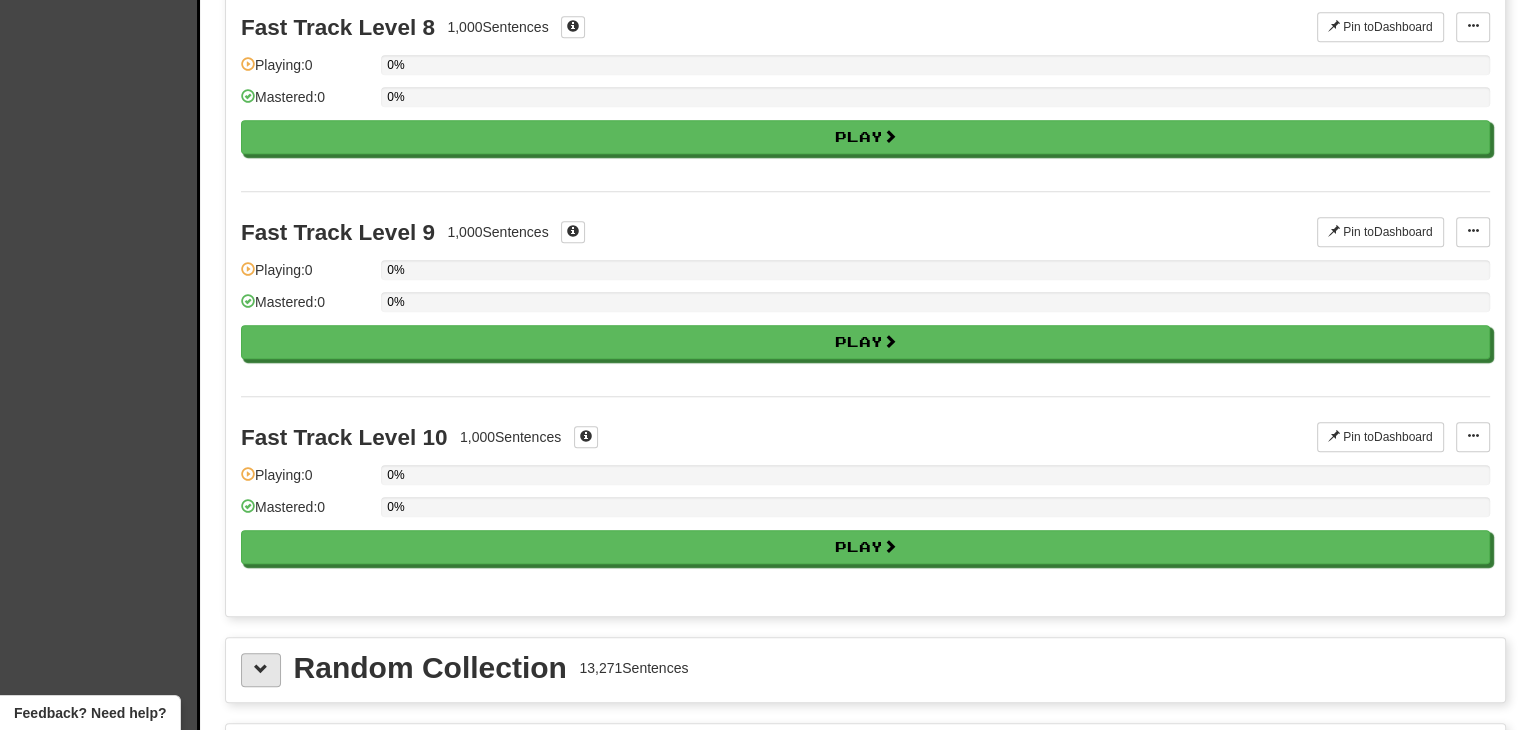 click on "Random Collection 13,271  Sentences" at bounding box center (865, 670) 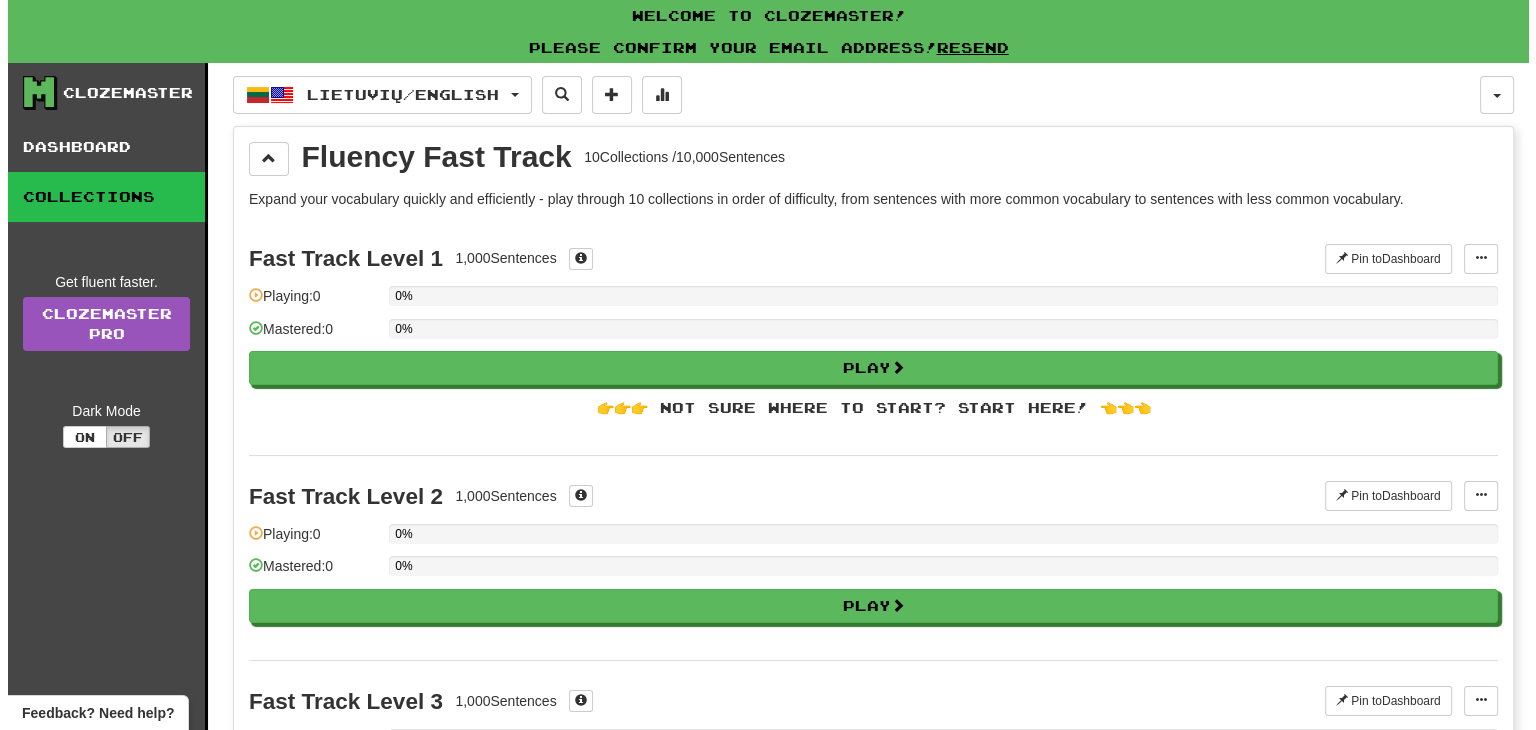 scroll, scrollTop: 0, scrollLeft: 0, axis: both 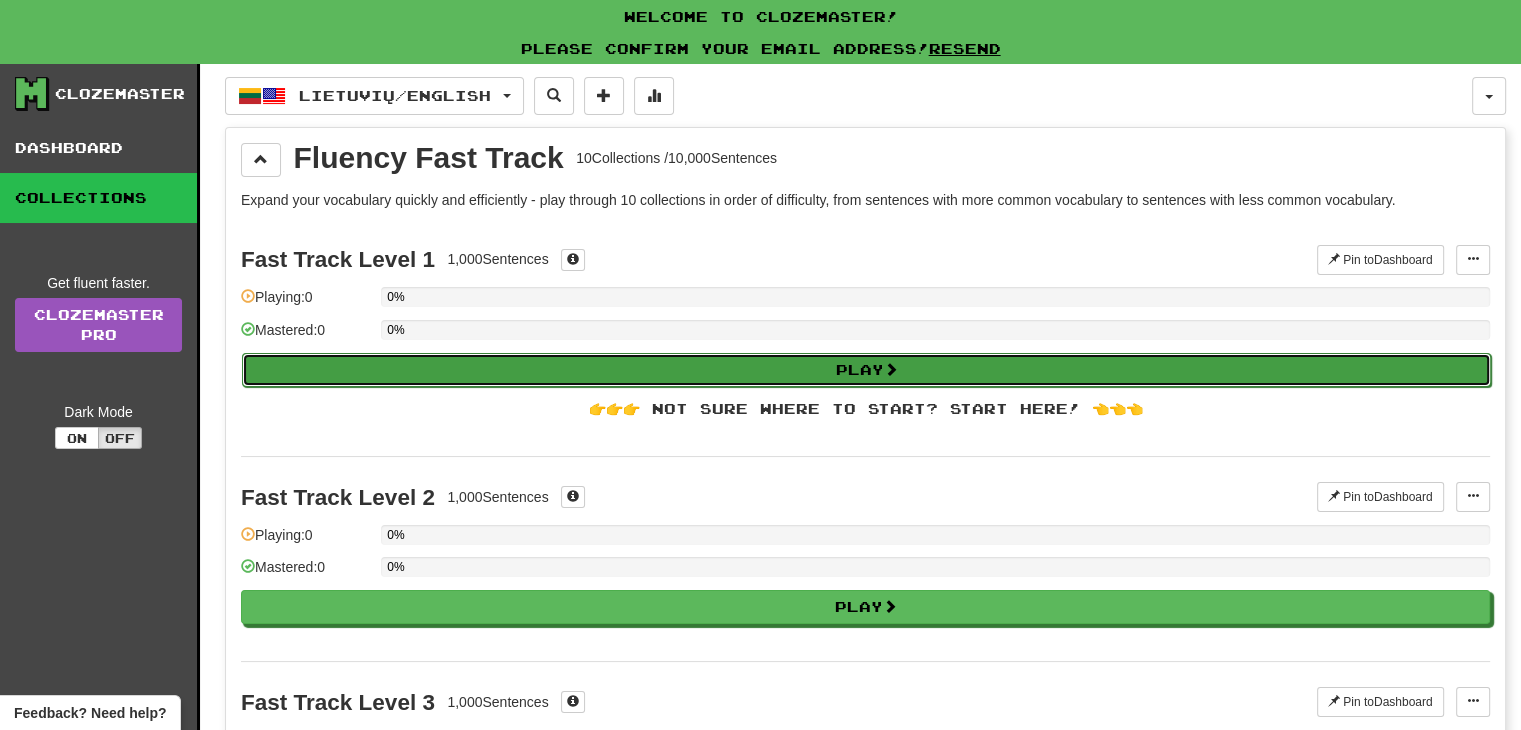click on "Play" at bounding box center (866, 370) 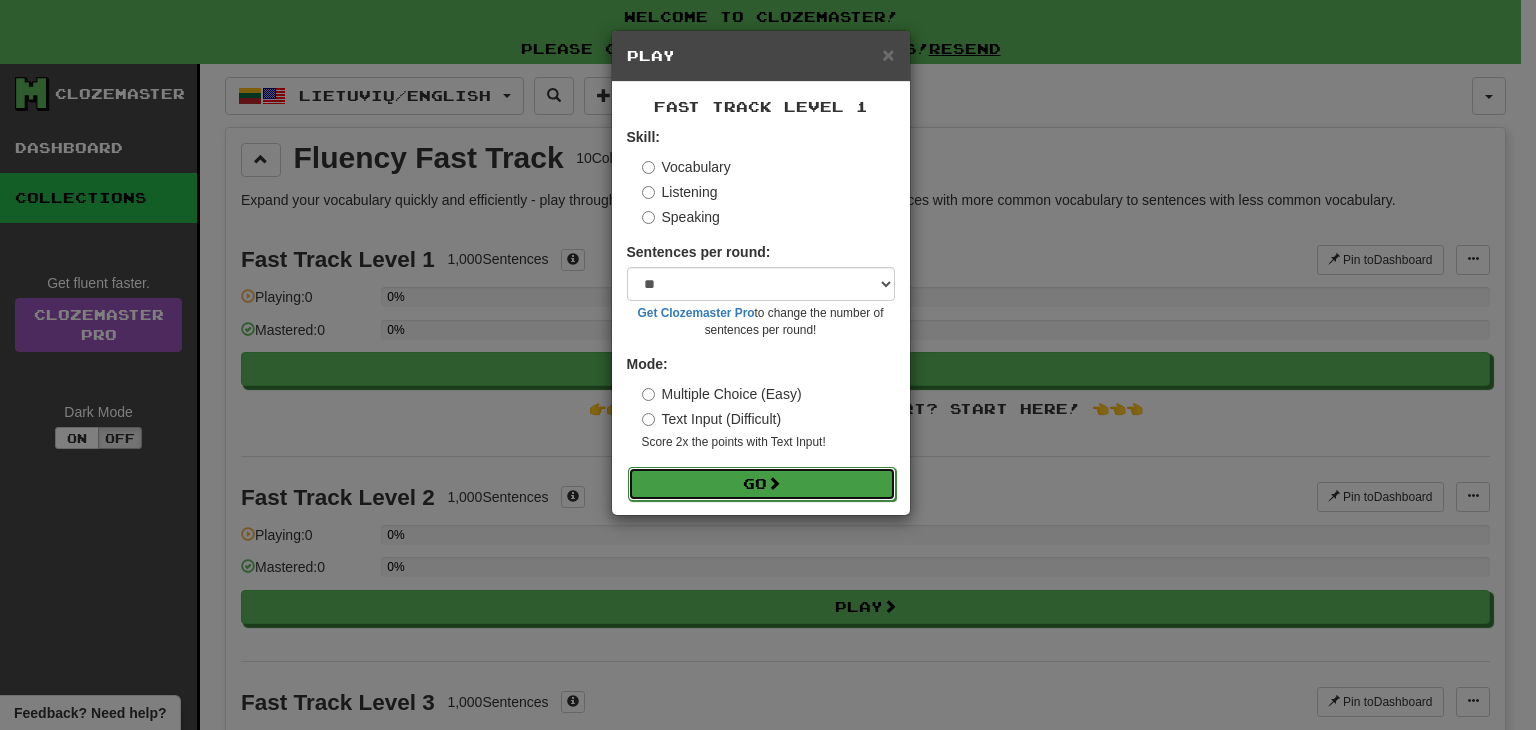 click on "Go" at bounding box center (762, 484) 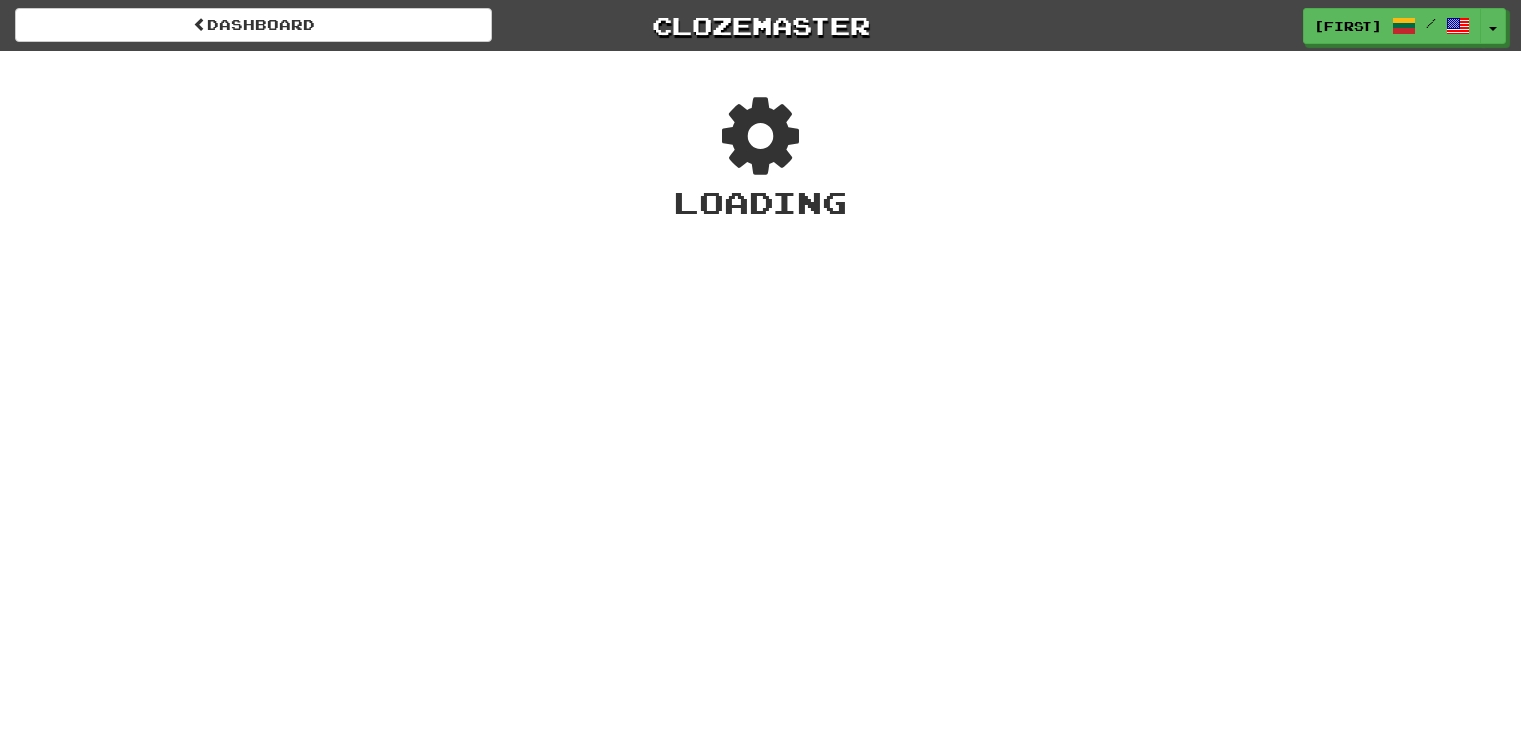 scroll, scrollTop: 0, scrollLeft: 0, axis: both 